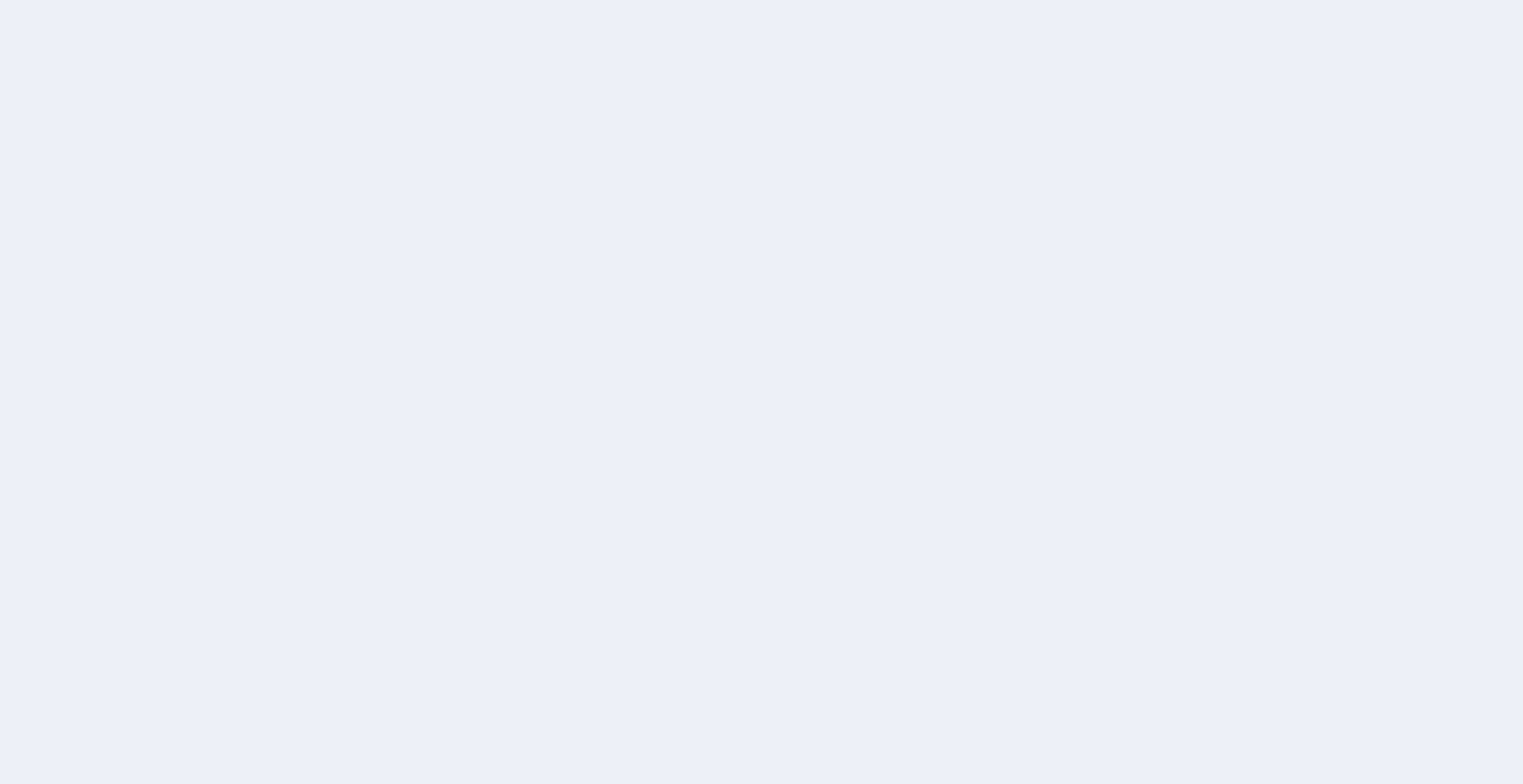 scroll, scrollTop: 0, scrollLeft: 0, axis: both 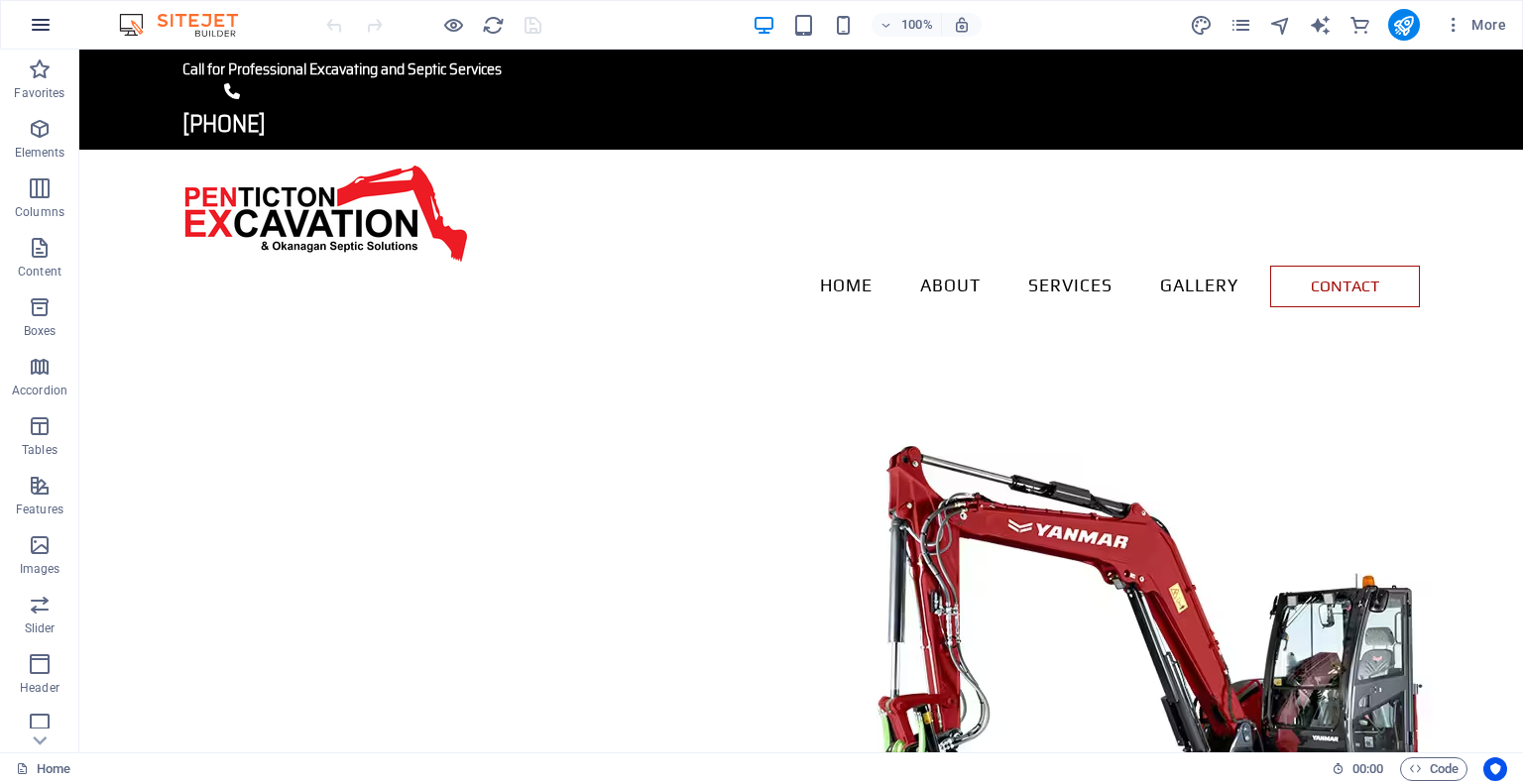 click at bounding box center [41, 25] 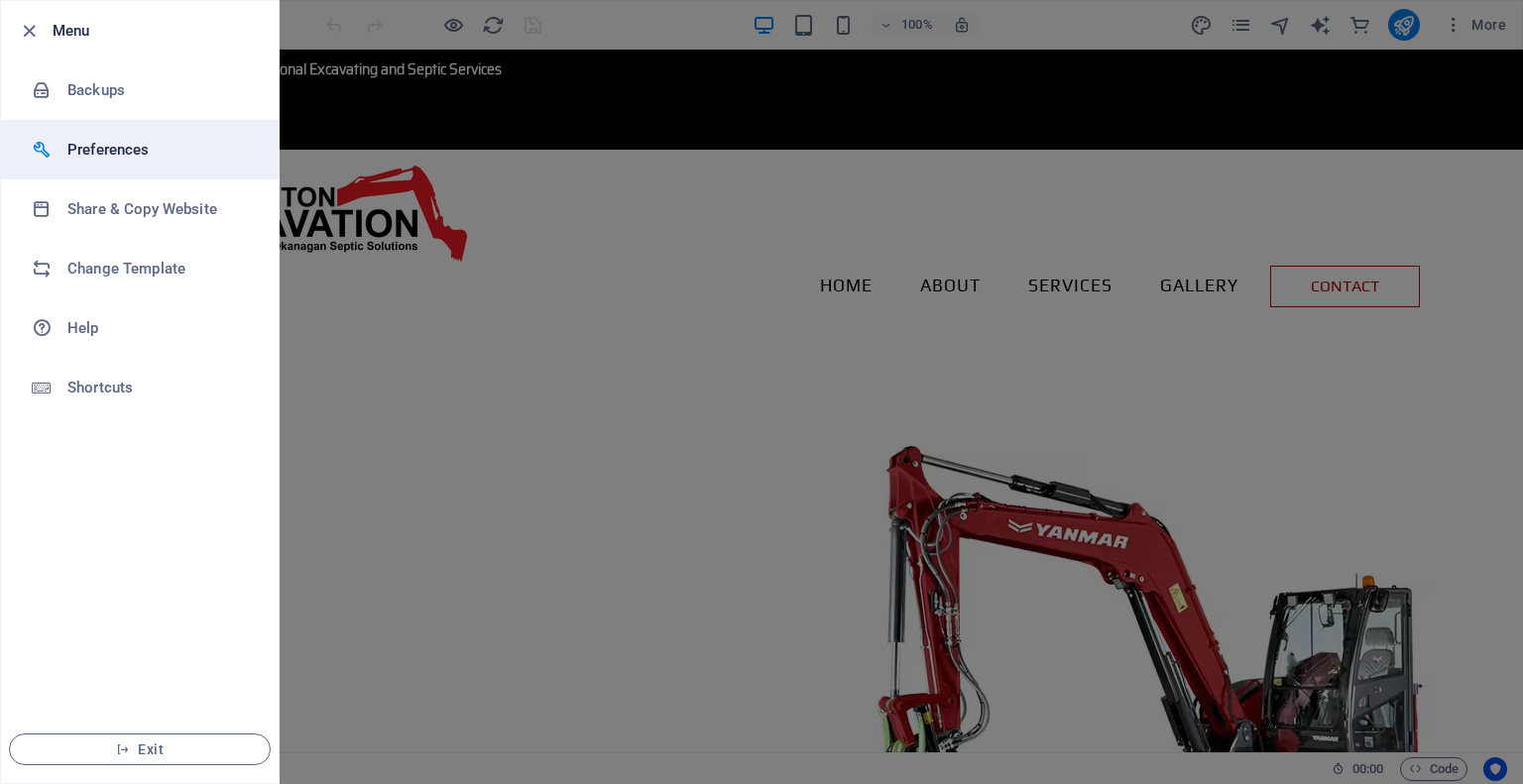click on "Preferences" at bounding box center (159, 150) 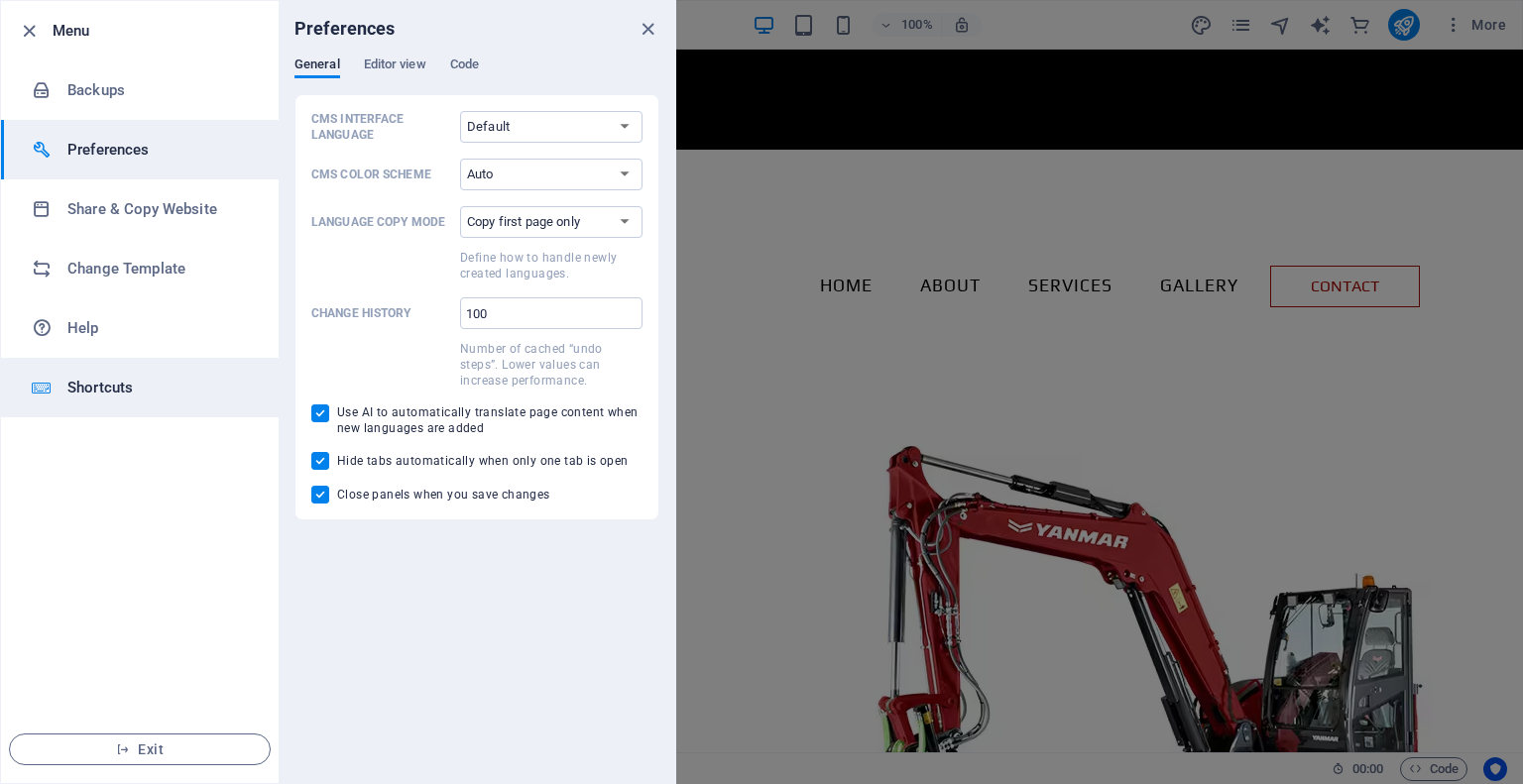 click on "Shortcuts" at bounding box center [159, 388] 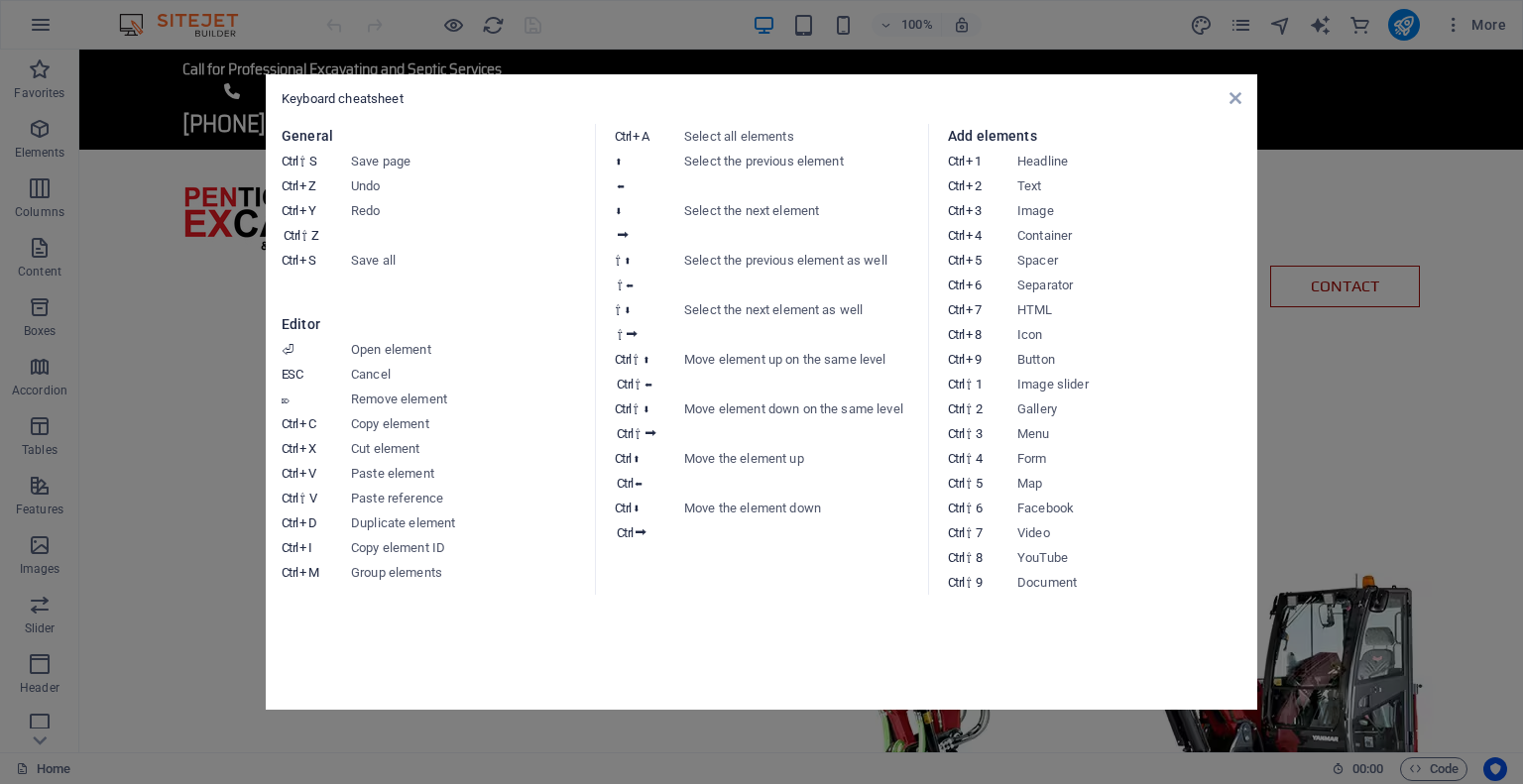 click on "Keyboard cheatsheet" at bounding box center (762, 99) 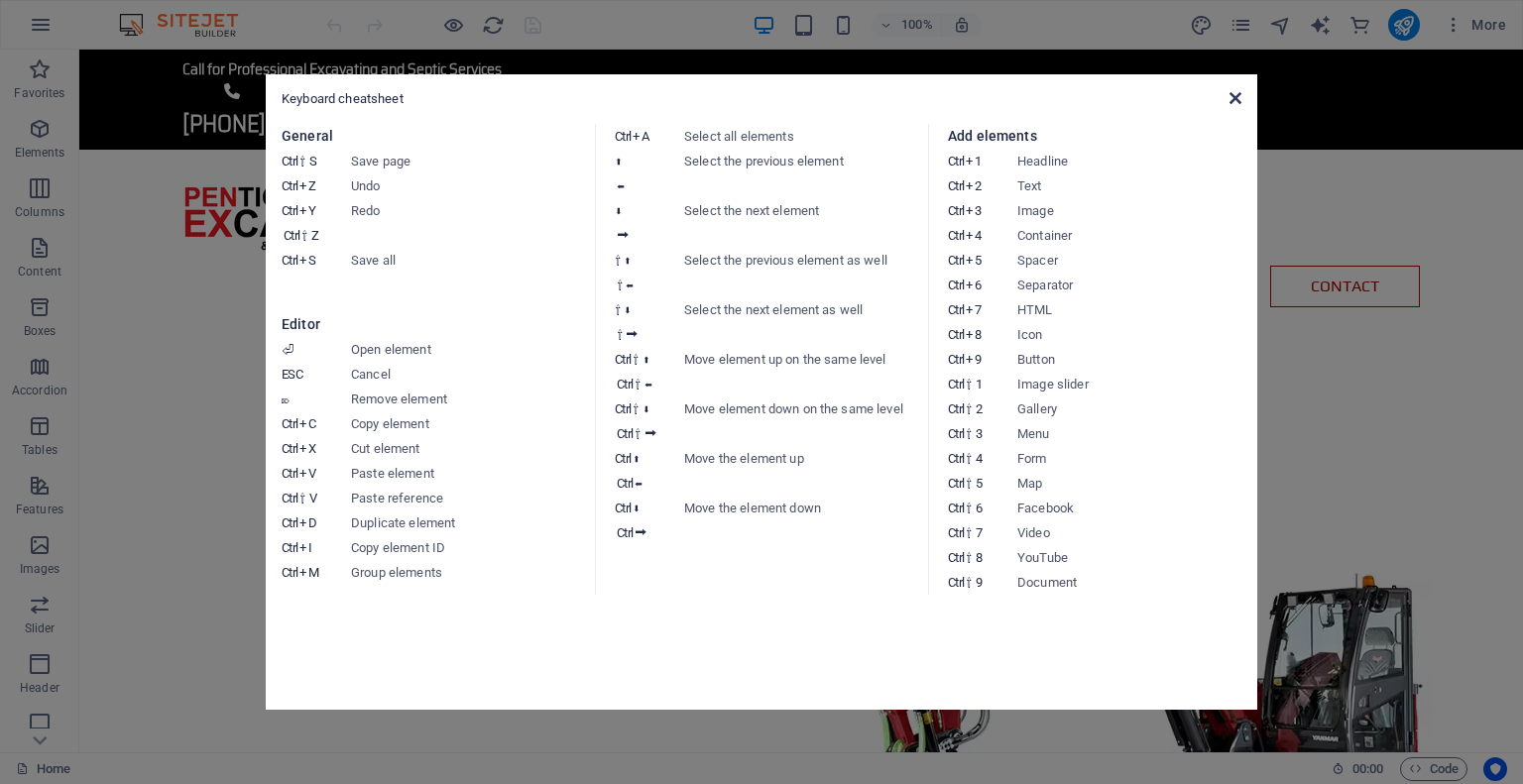 click at bounding box center (1235, 98) 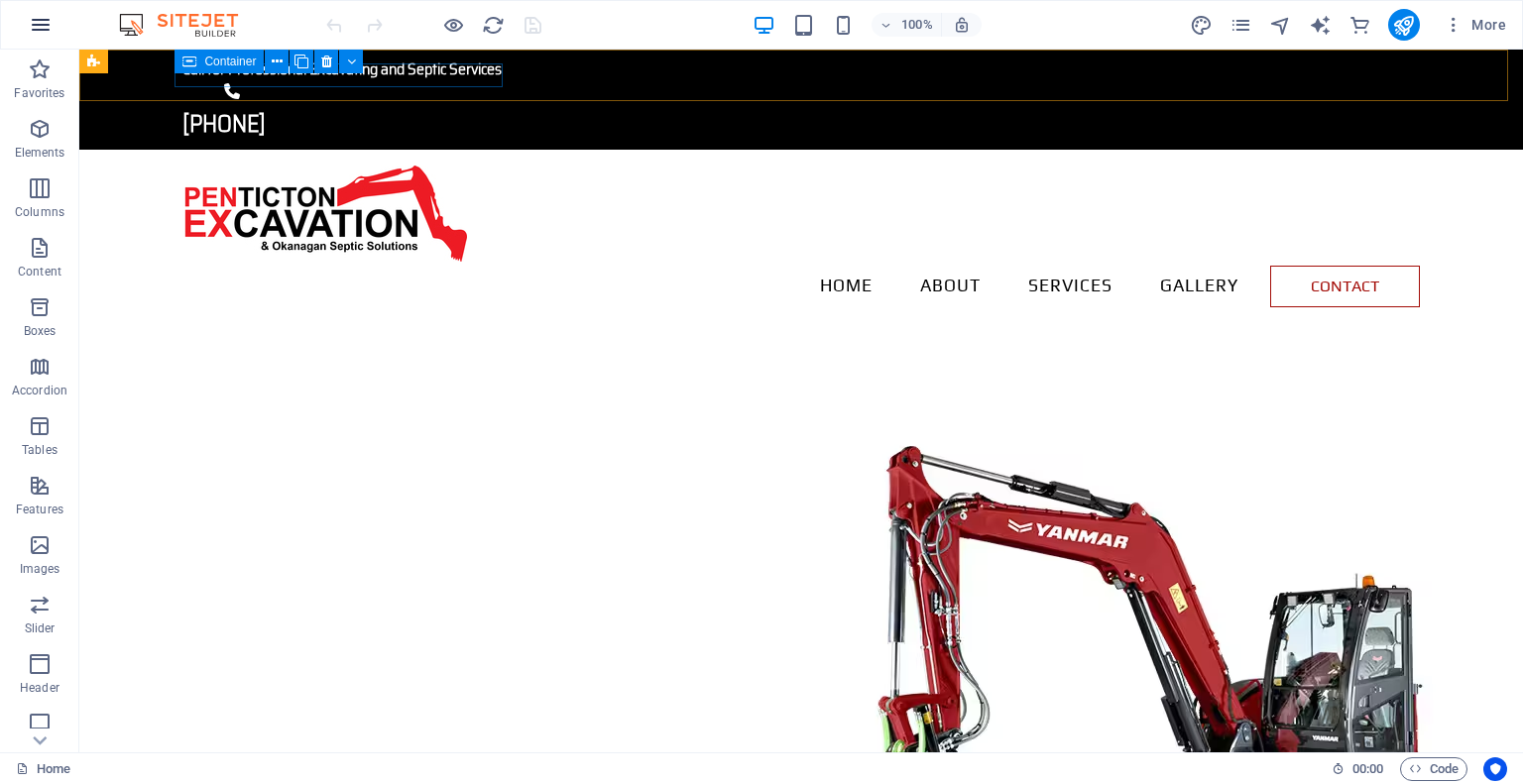 click at bounding box center (41, 25) 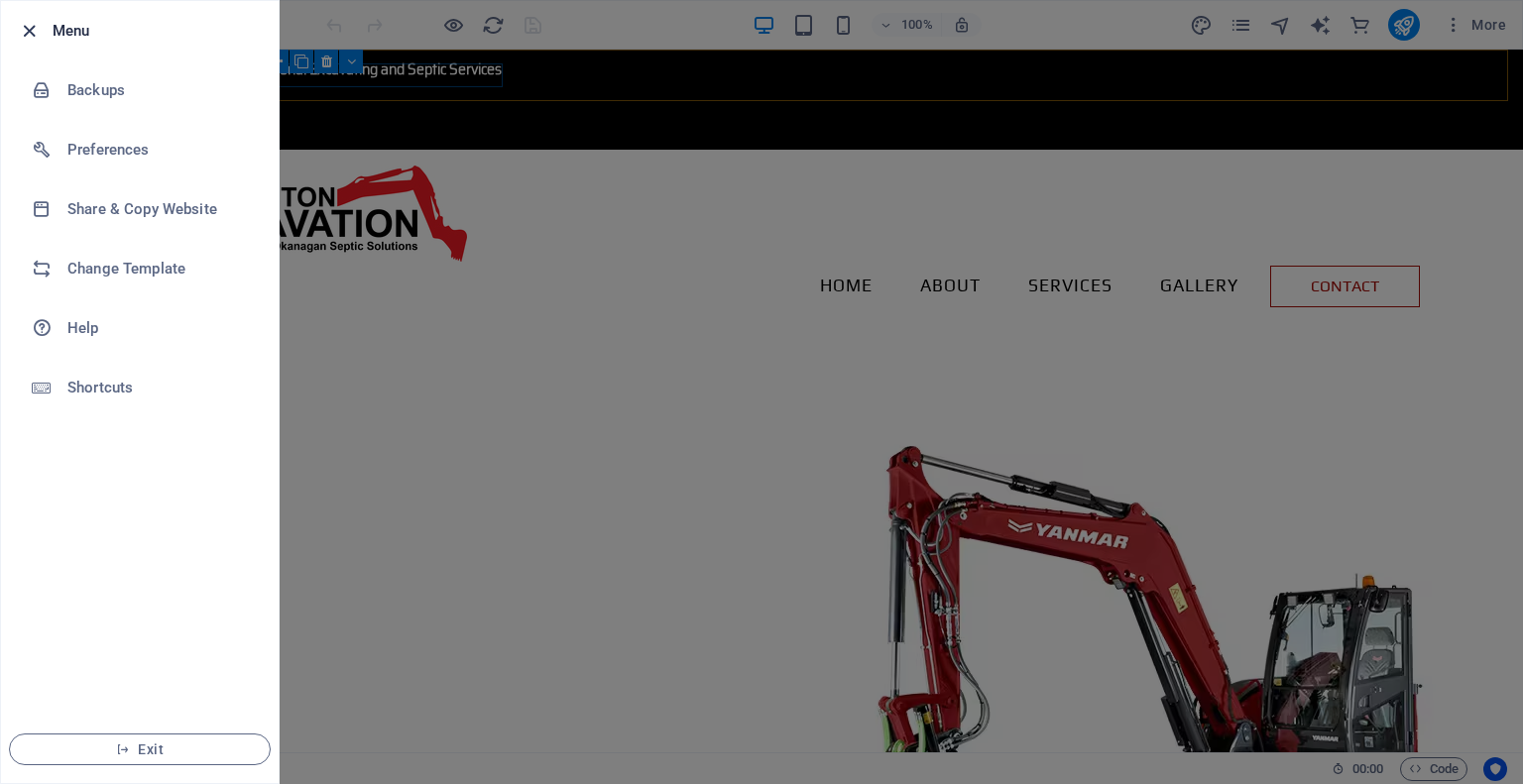 click at bounding box center (29, 31) 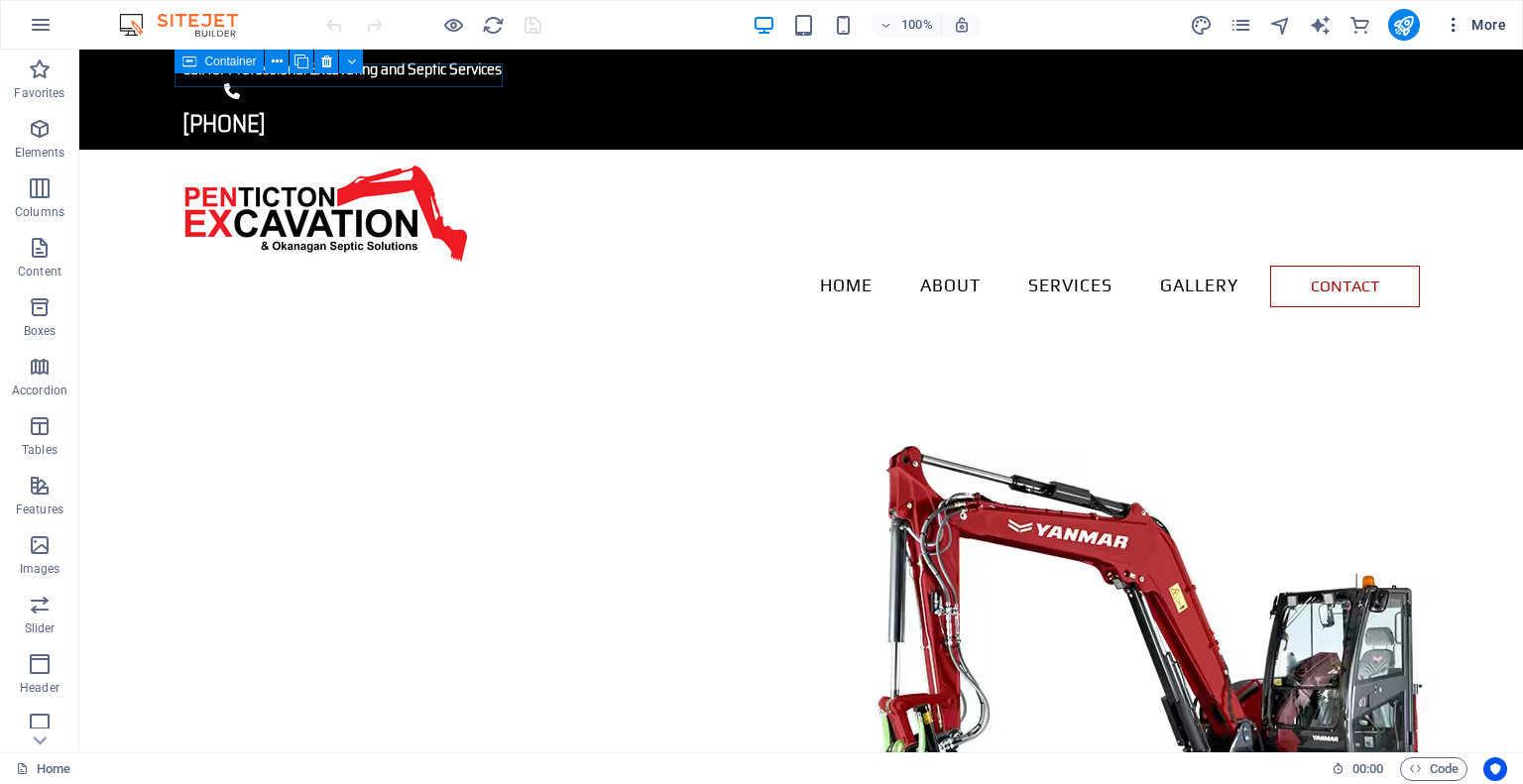 click on "More" at bounding box center (1474, 25) 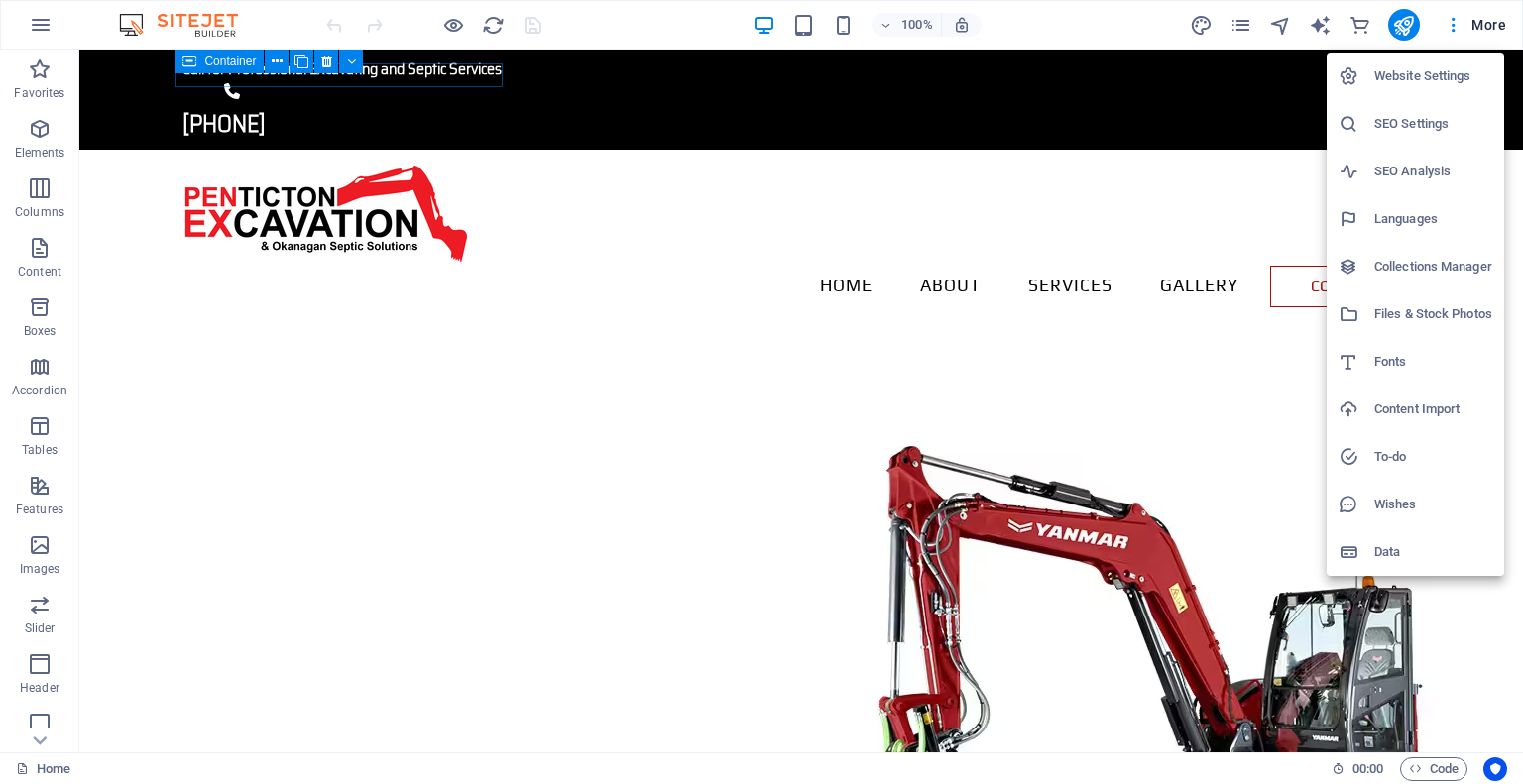 click on "SEO Settings" at bounding box center (1433, 124) 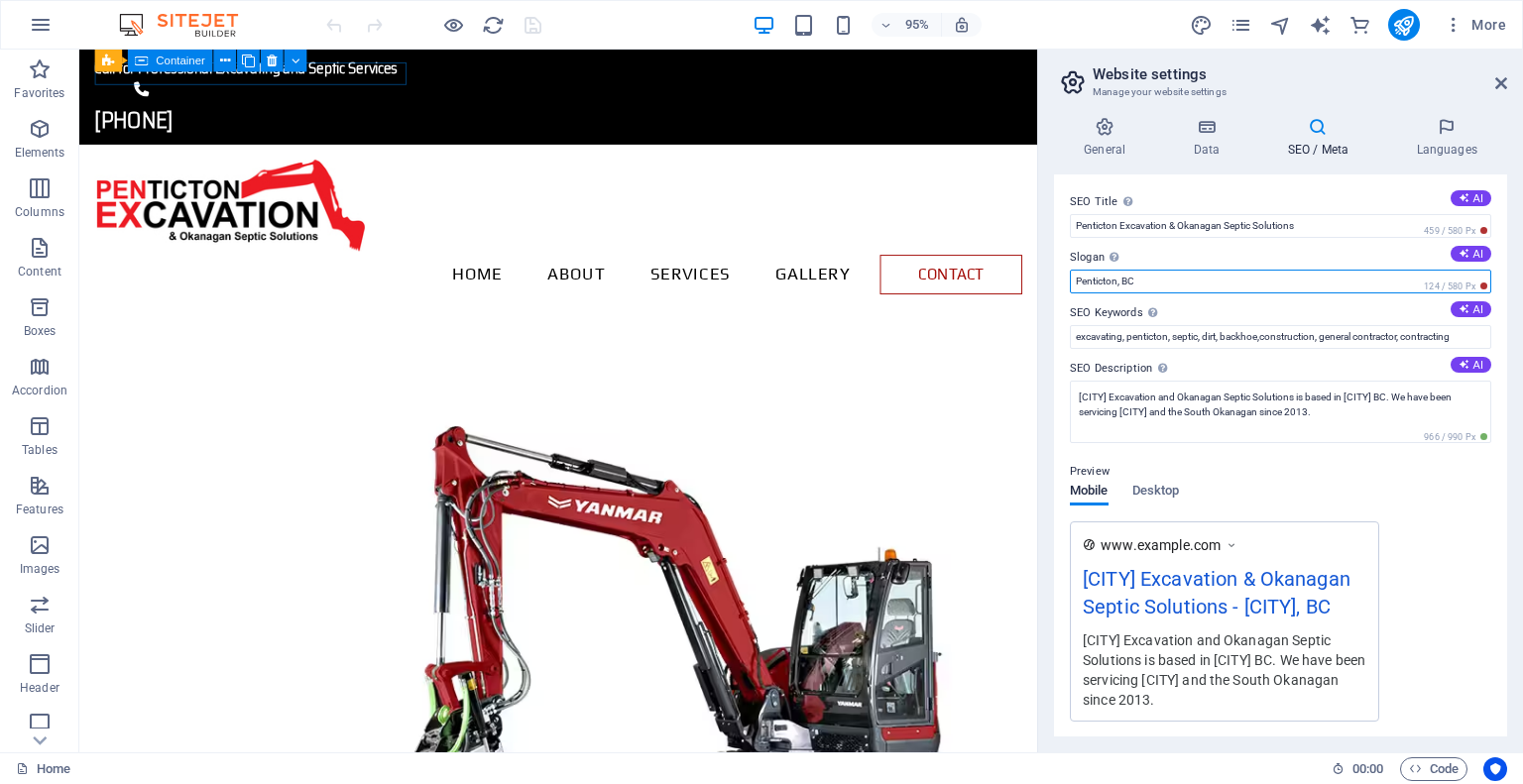 drag, startPoint x: 1150, startPoint y: 280, endPoint x: 1061, endPoint y: 283, distance: 89.050547 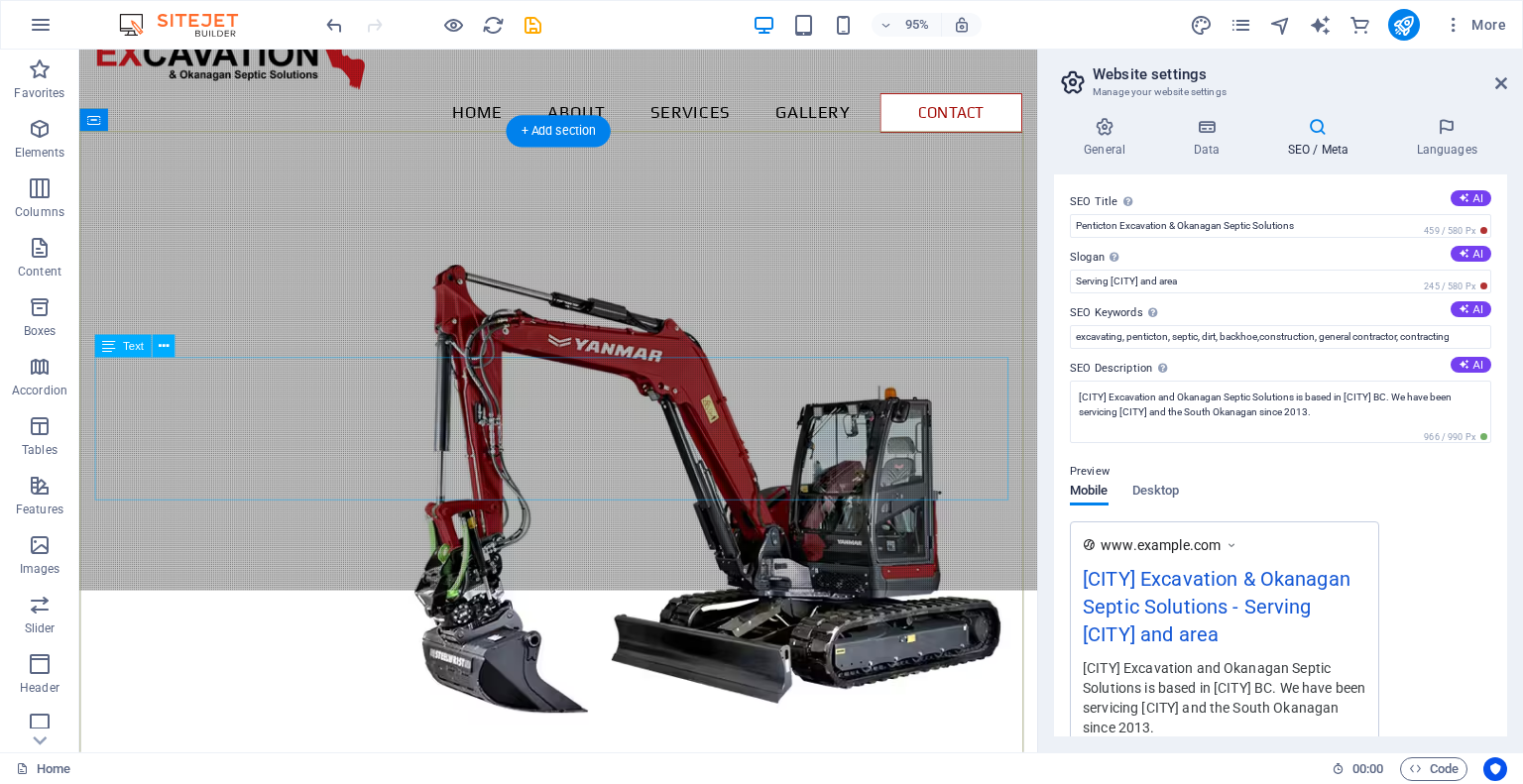 scroll, scrollTop: 198, scrollLeft: 0, axis: vertical 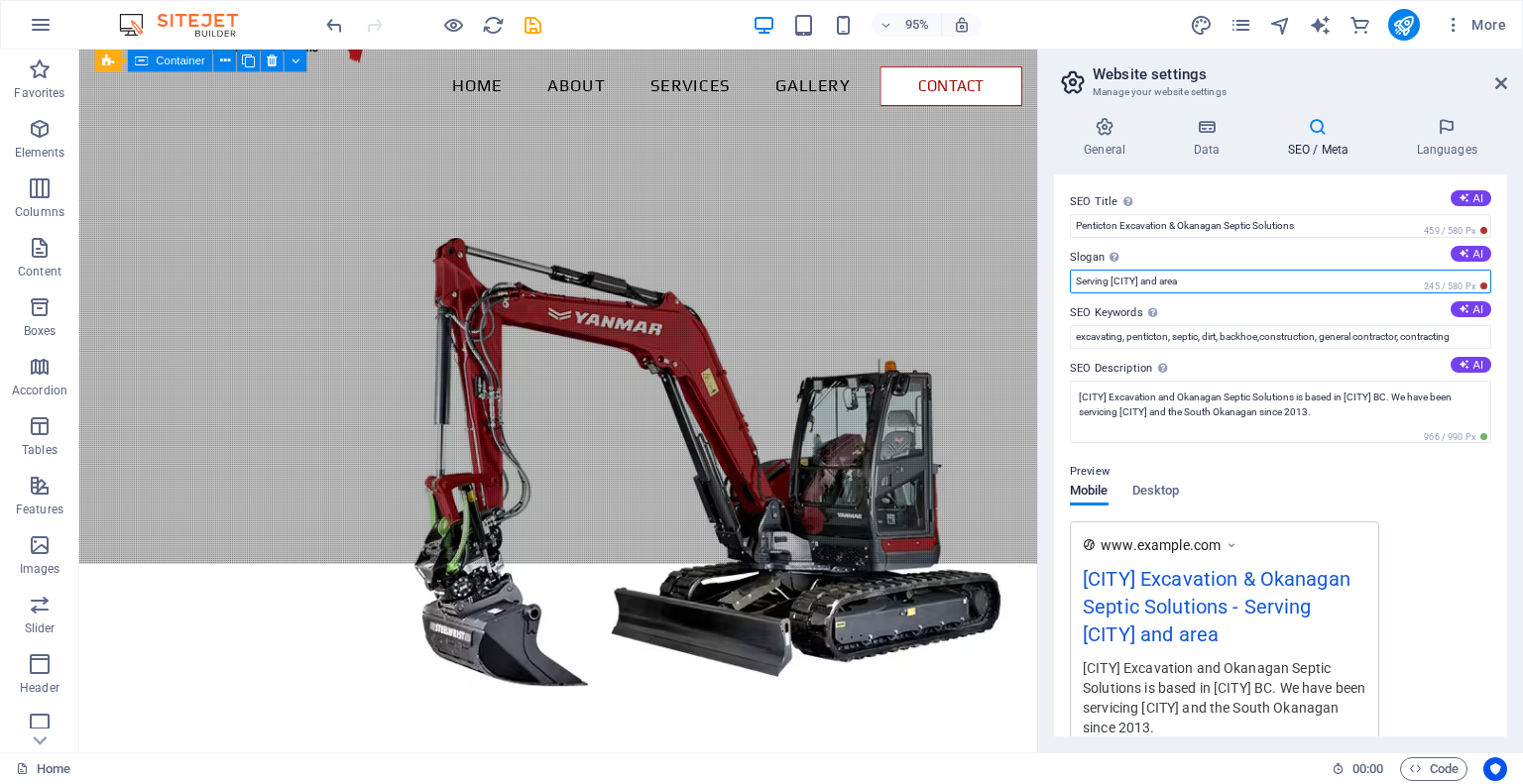 click on "Serving [CITY] and area" at bounding box center [1280, 281] 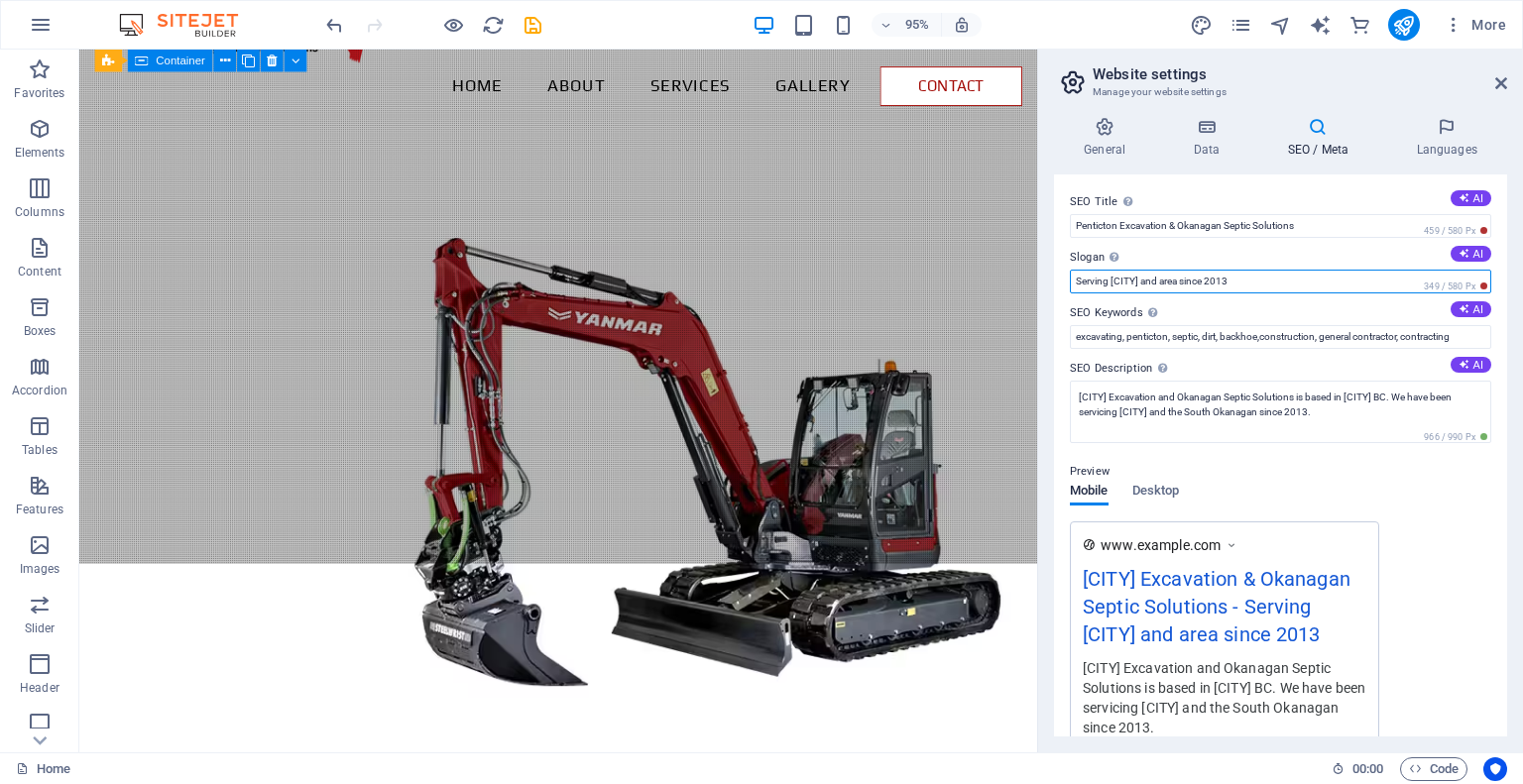 drag, startPoint x: 1262, startPoint y: 280, endPoint x: 1060, endPoint y: 292, distance: 202.35612 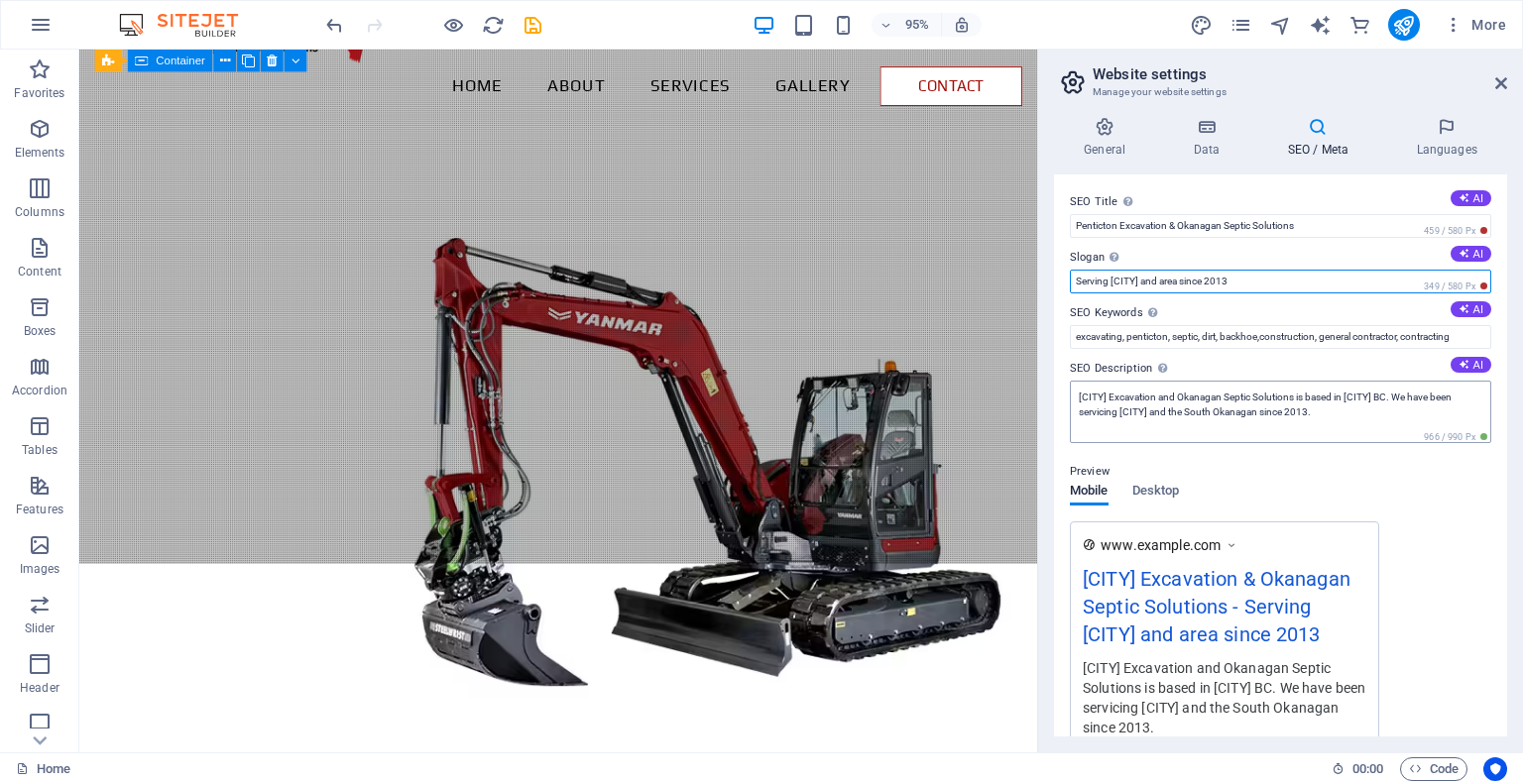 type on "Serving [CITY] and area since 2013" 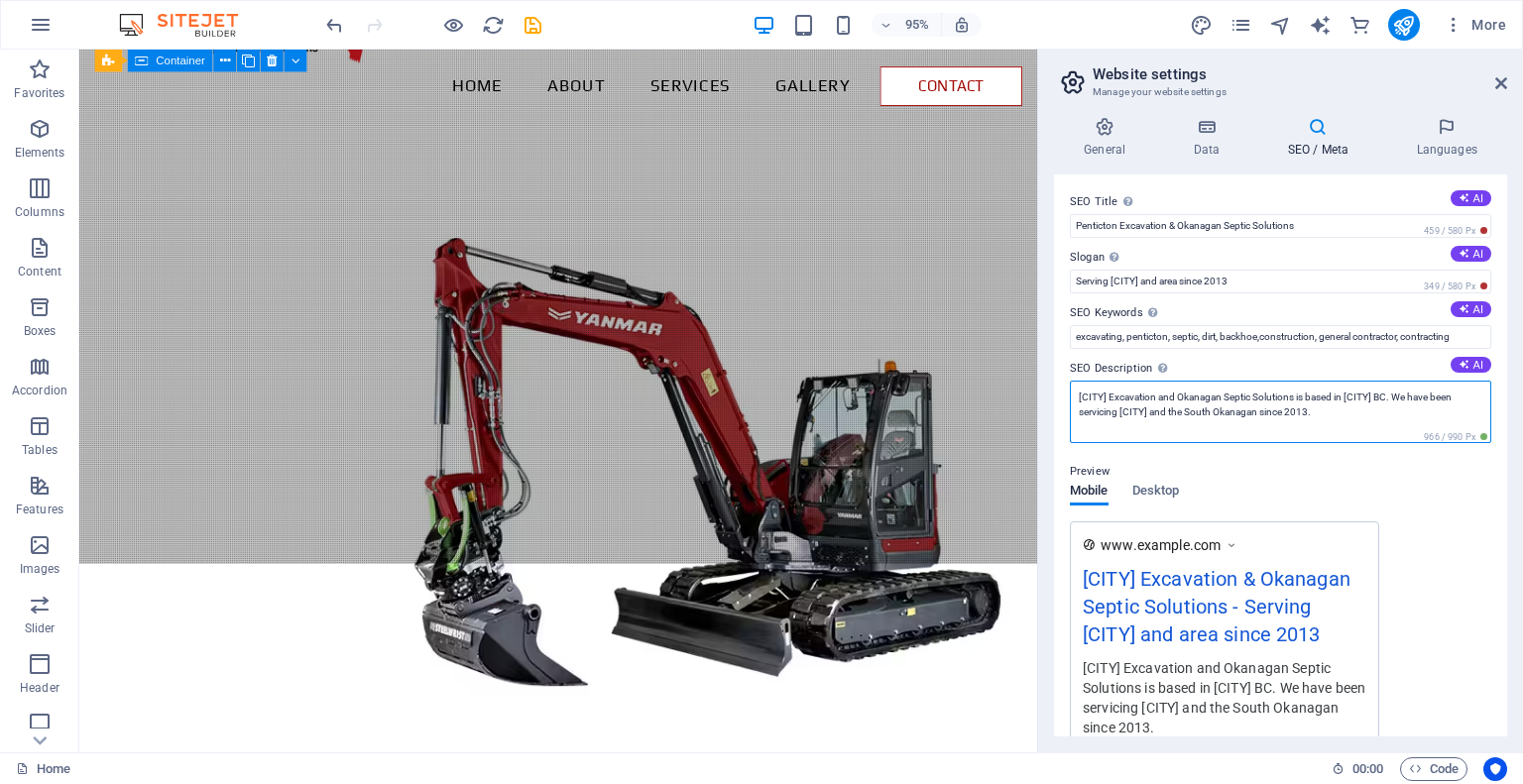 click on "[CITY] Excavation and Okanagan Septic Solutions is based in [CITY] BC. We have been servicing [CITY] and the South Okanagan since 2013." at bounding box center [1280, 411] 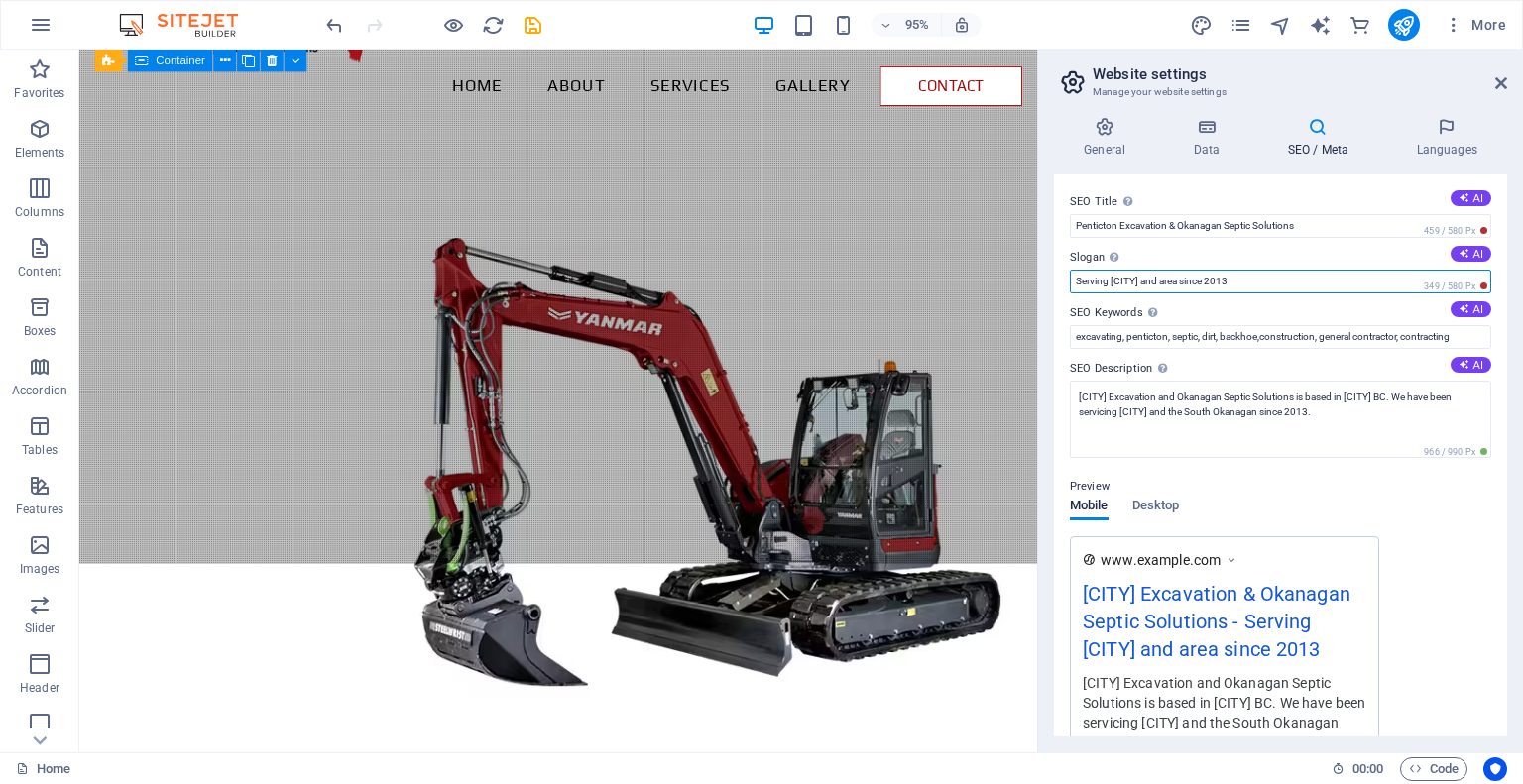 click on "Serving [CITY] and area since 2013" at bounding box center (1280, 281) 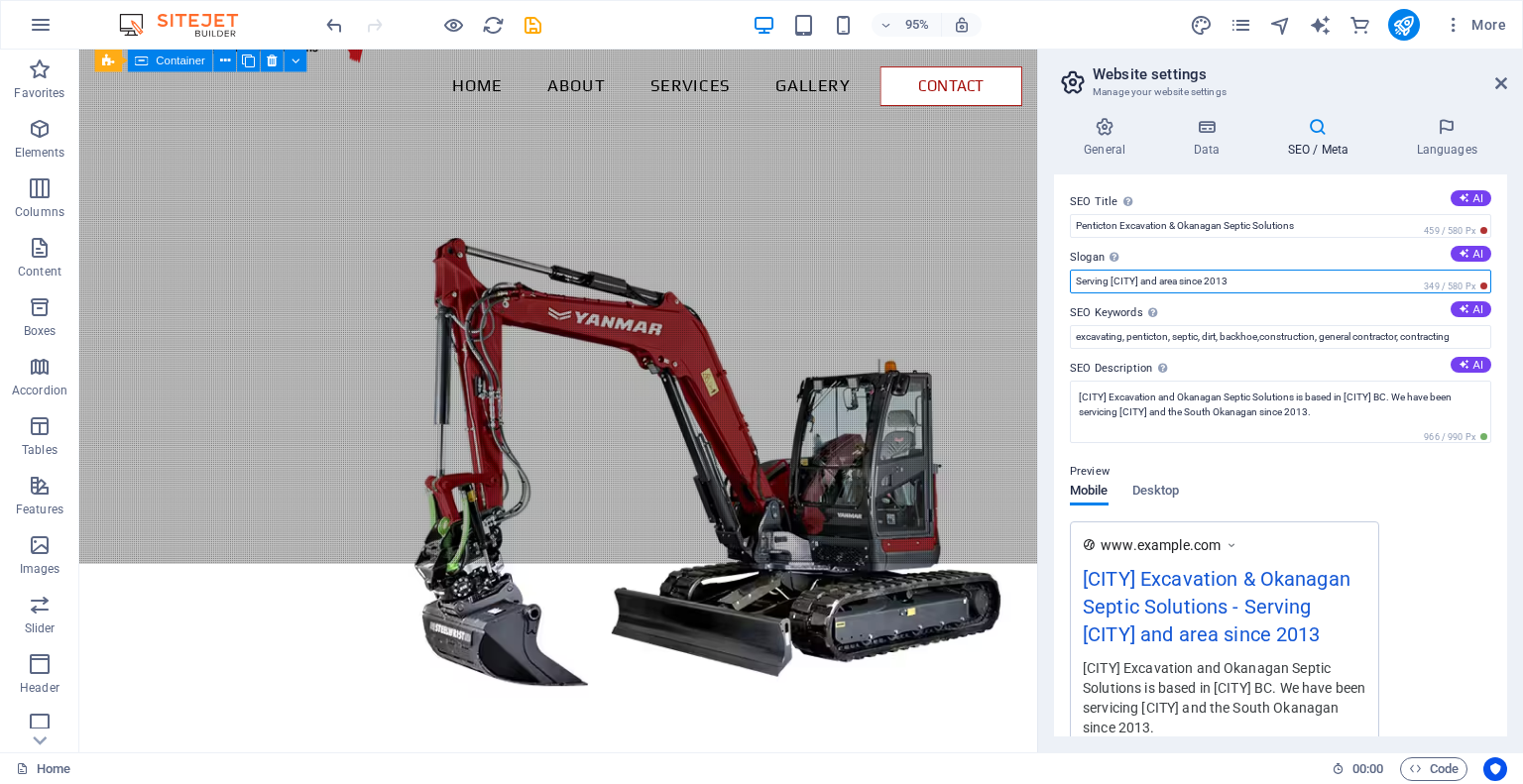 drag, startPoint x: 1257, startPoint y: 279, endPoint x: 1072, endPoint y: 284, distance: 185.06756 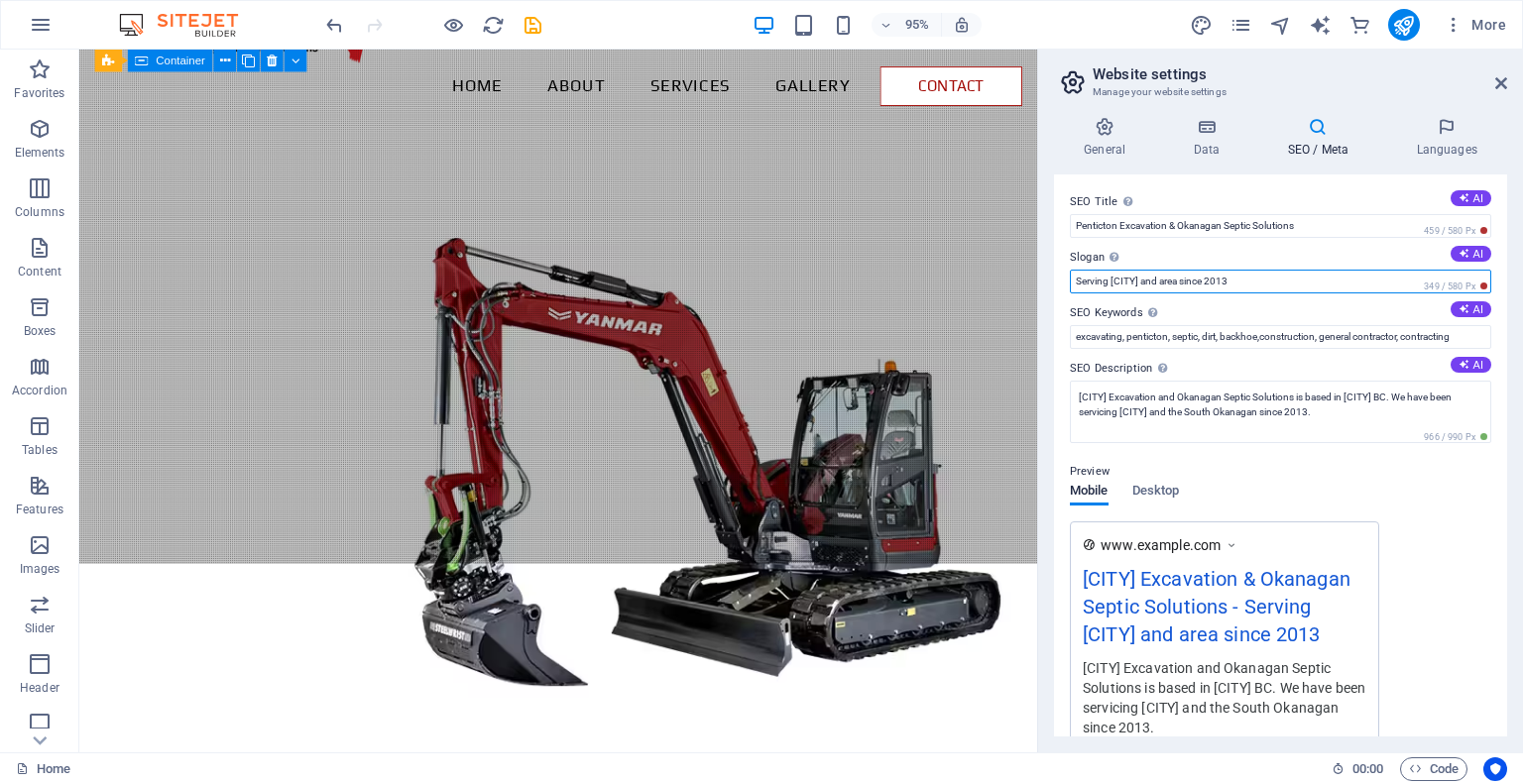 click on "Serving [CITY] and area since 2013" at bounding box center (1280, 281) 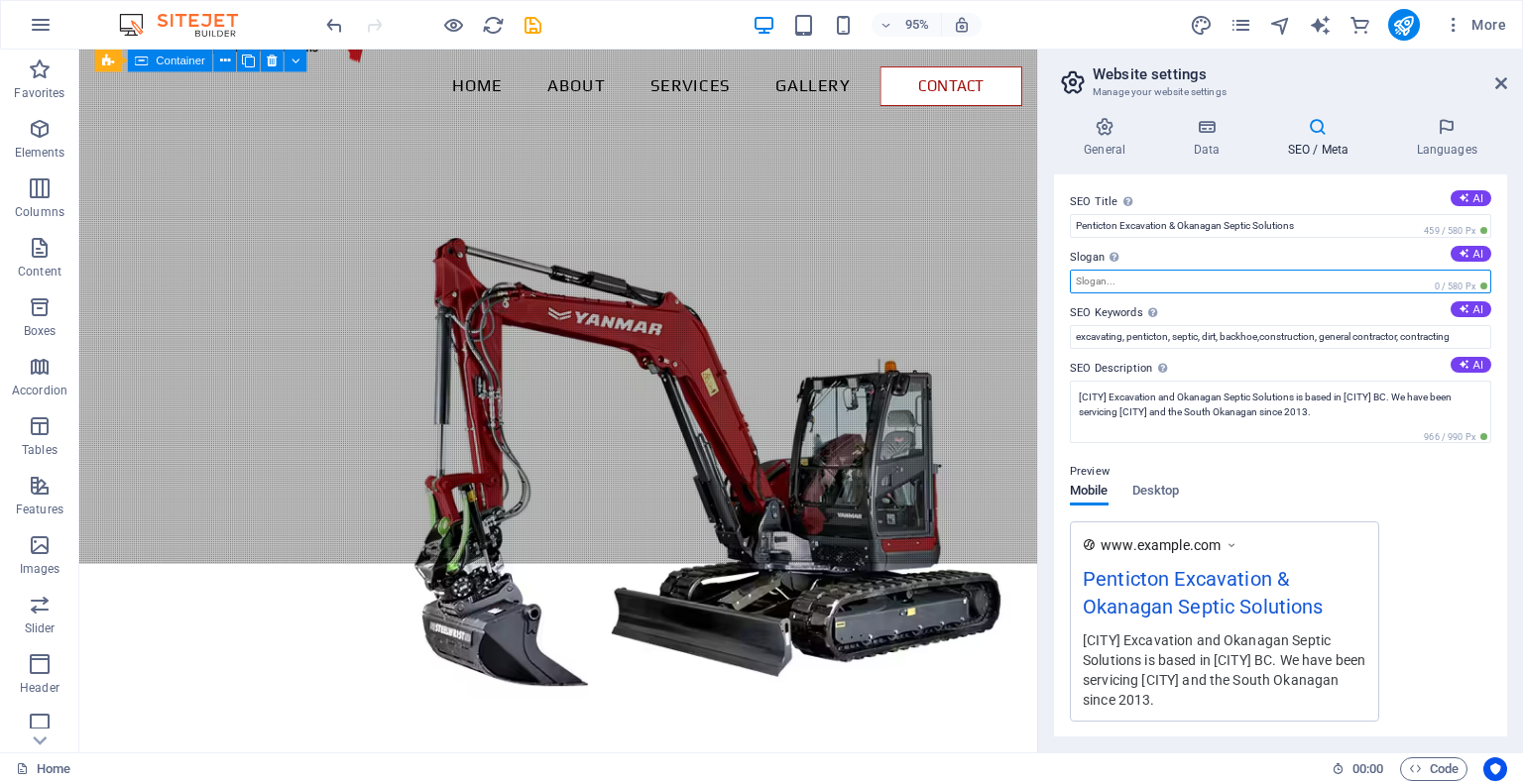 click on "Slogan The slogan of your website. AI" at bounding box center [1280, 281] 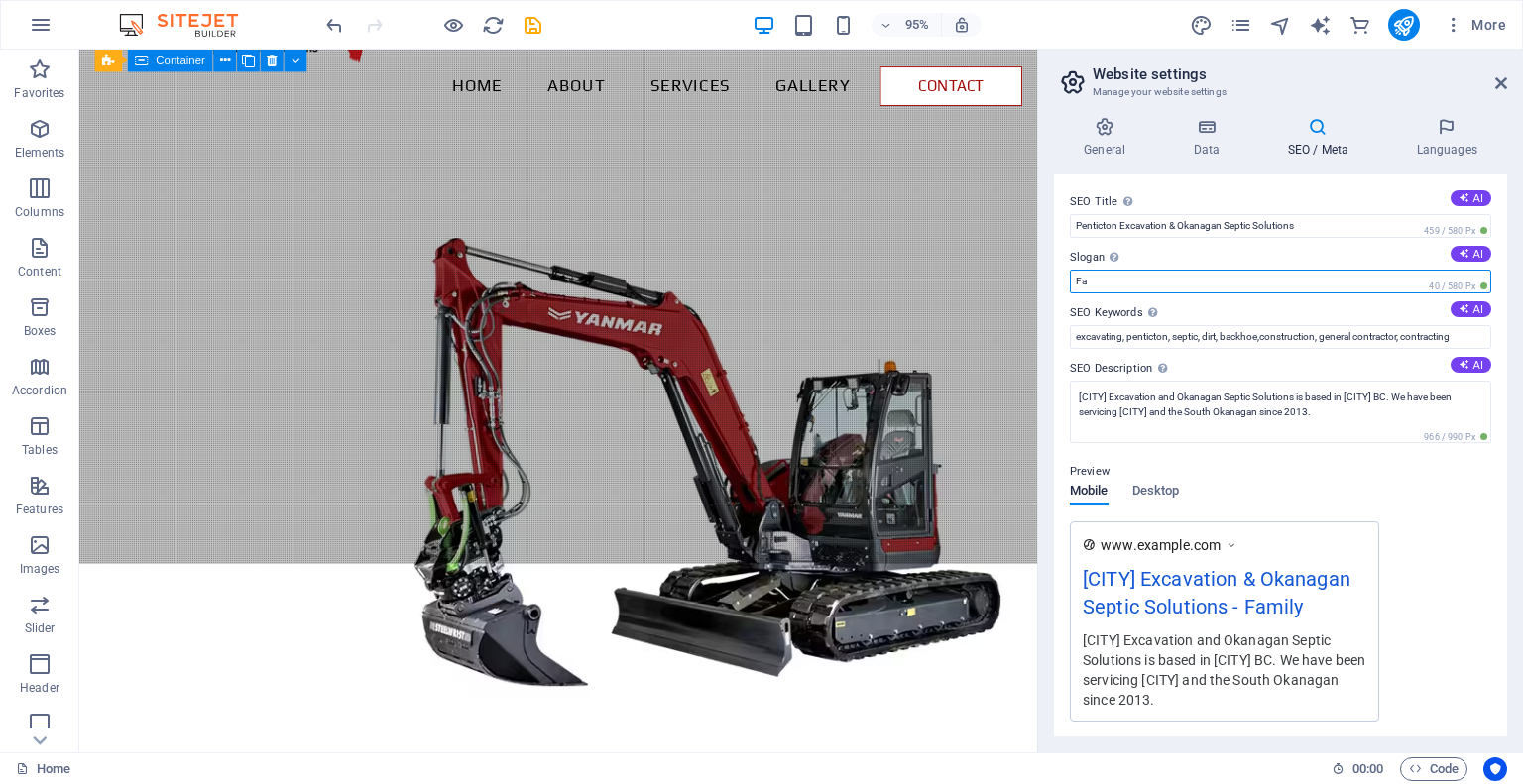 type on "F" 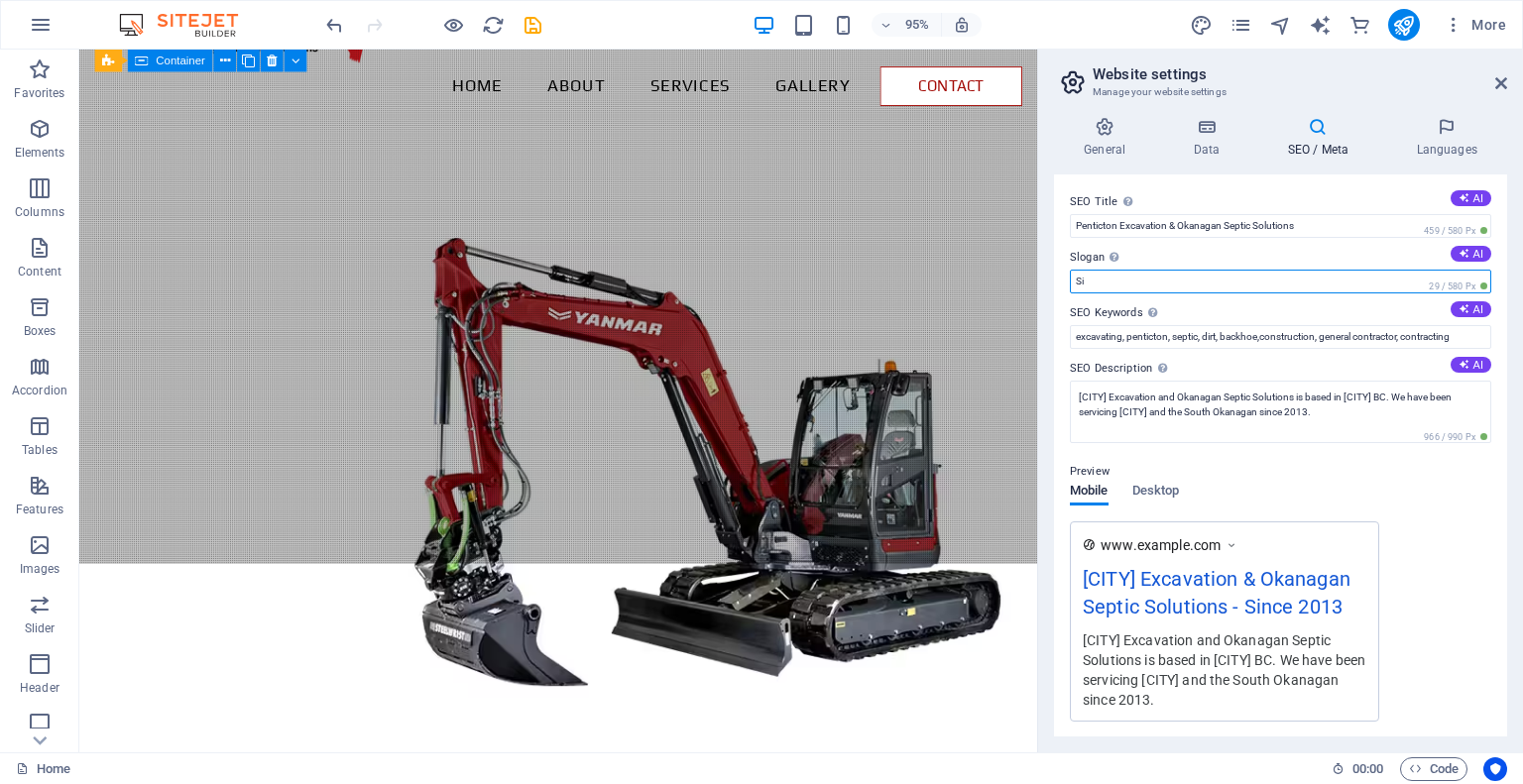 type on "S" 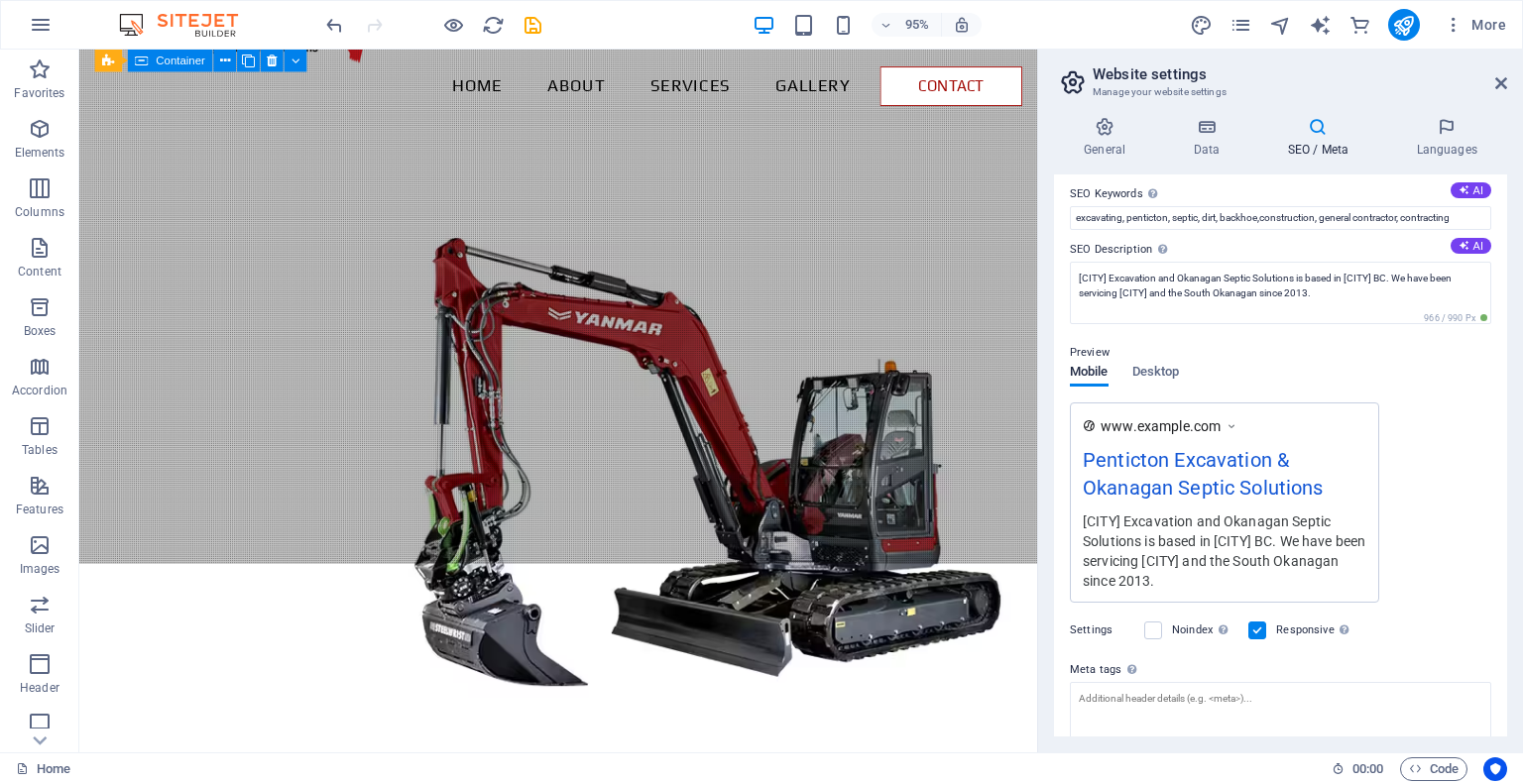 scroll, scrollTop: 253, scrollLeft: 0, axis: vertical 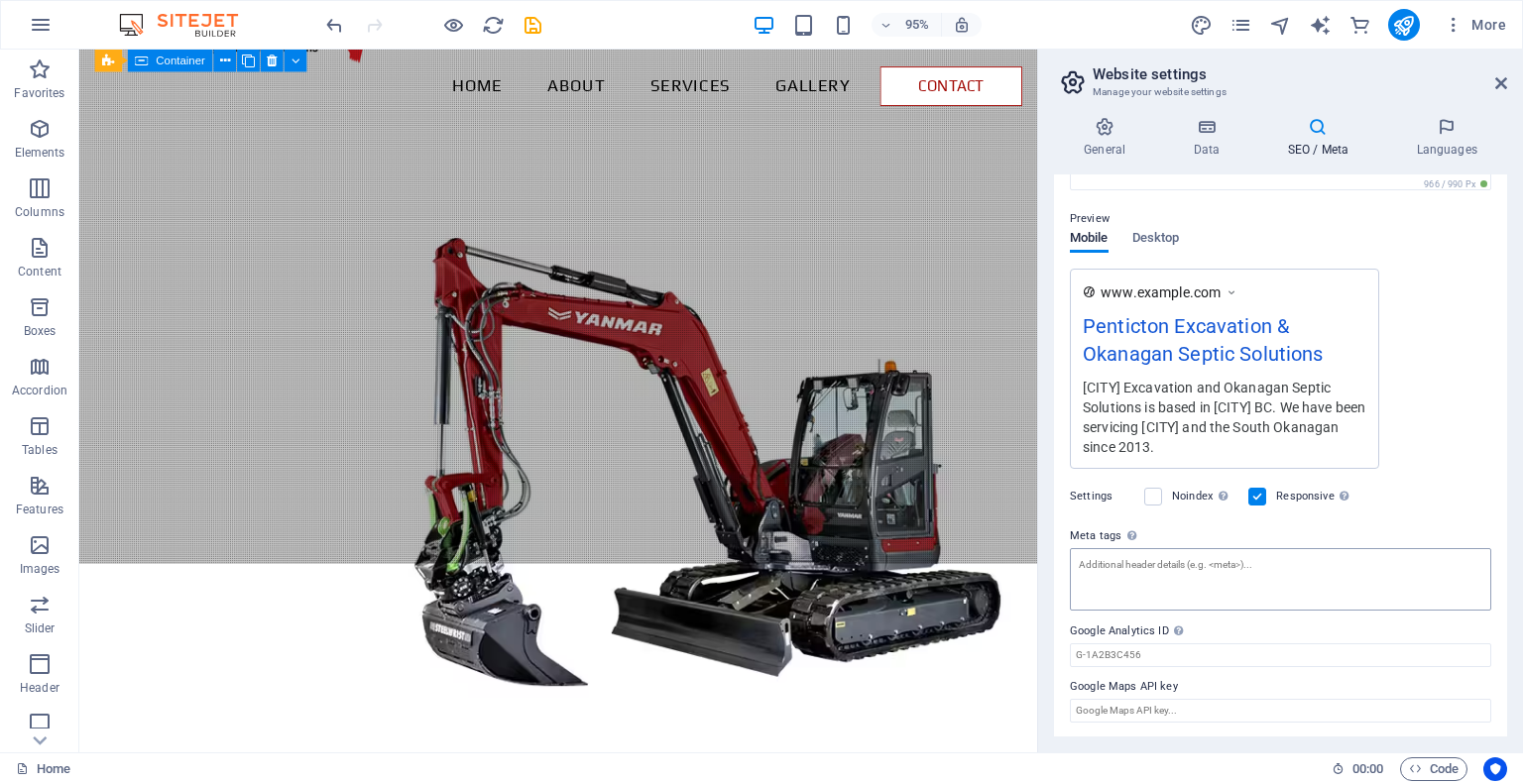 type 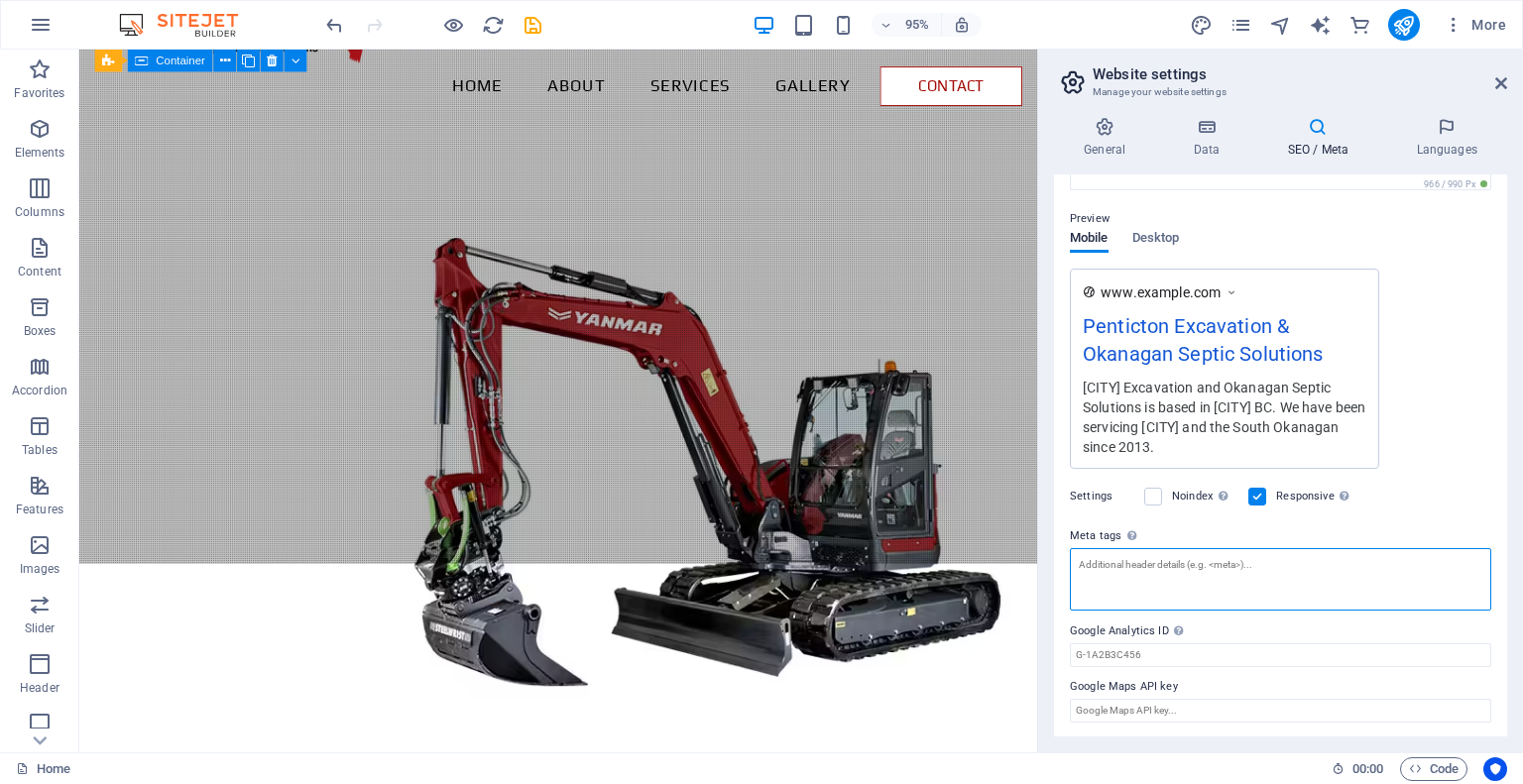 click on "Meta tags Enter HTML code here that will be placed inside the  tags of your website. Please note that your website may not function if you include code with errors." at bounding box center (1280, 579) 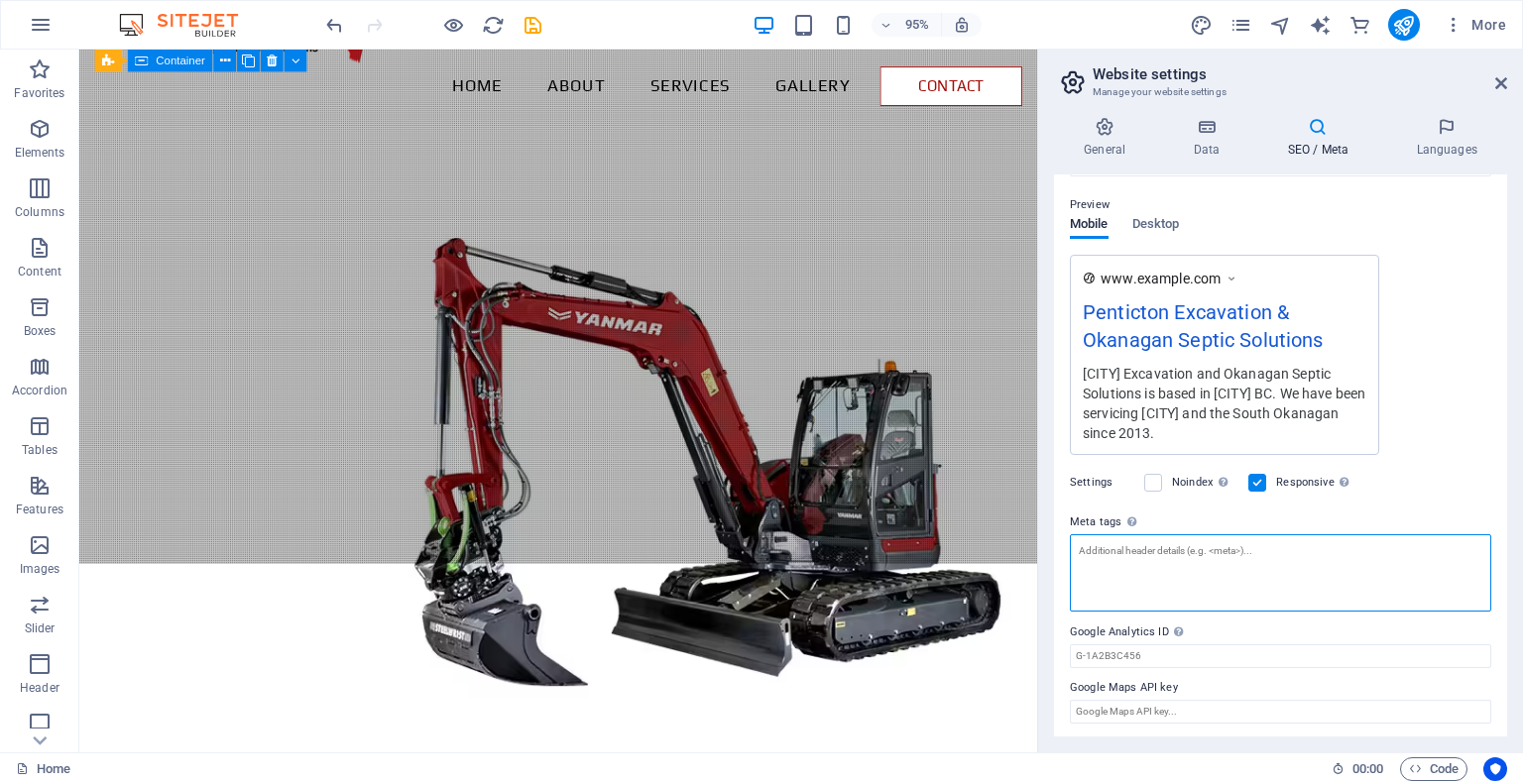 scroll, scrollTop: 0, scrollLeft: 0, axis: both 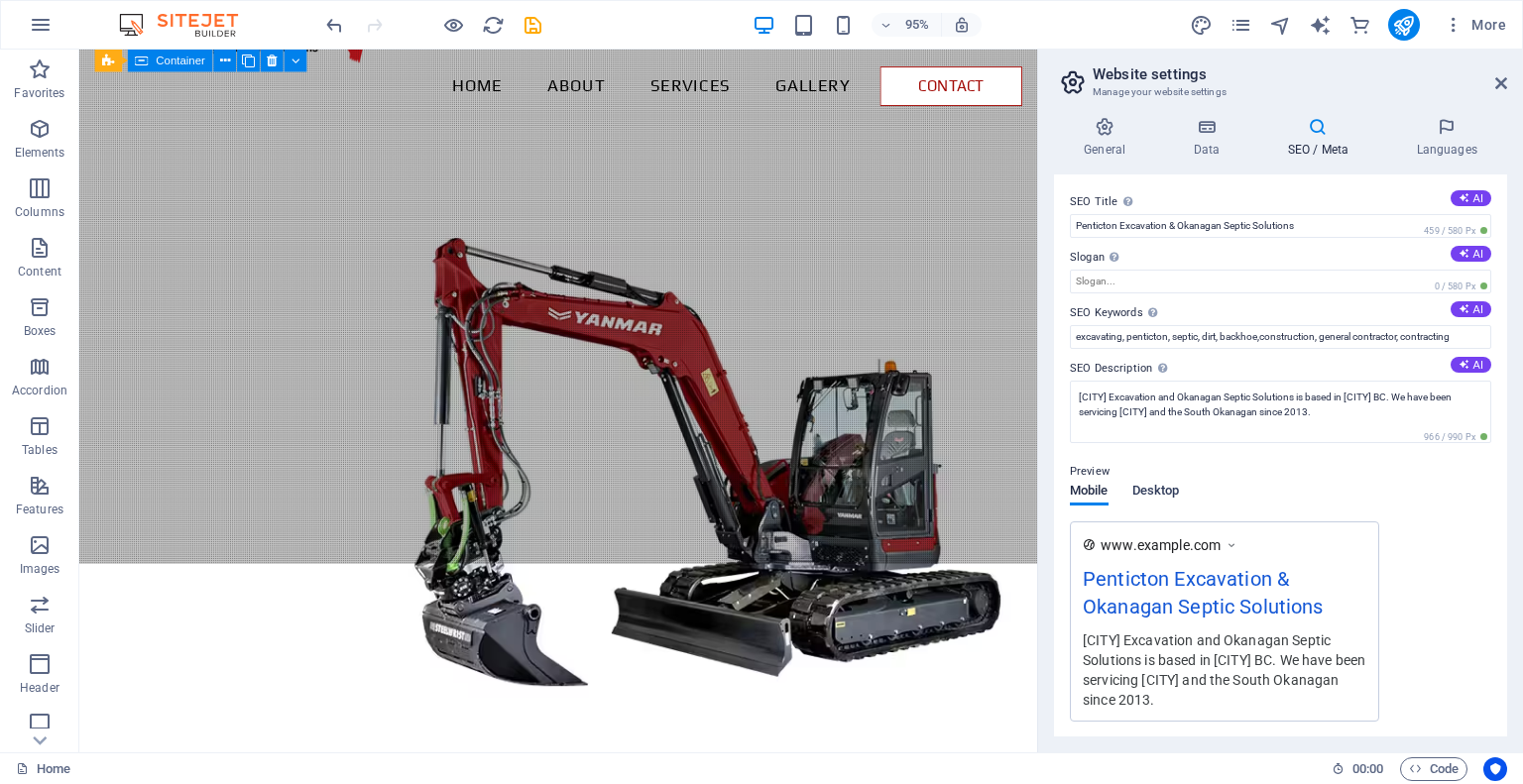 click on "Desktop" at bounding box center (1156, 493) 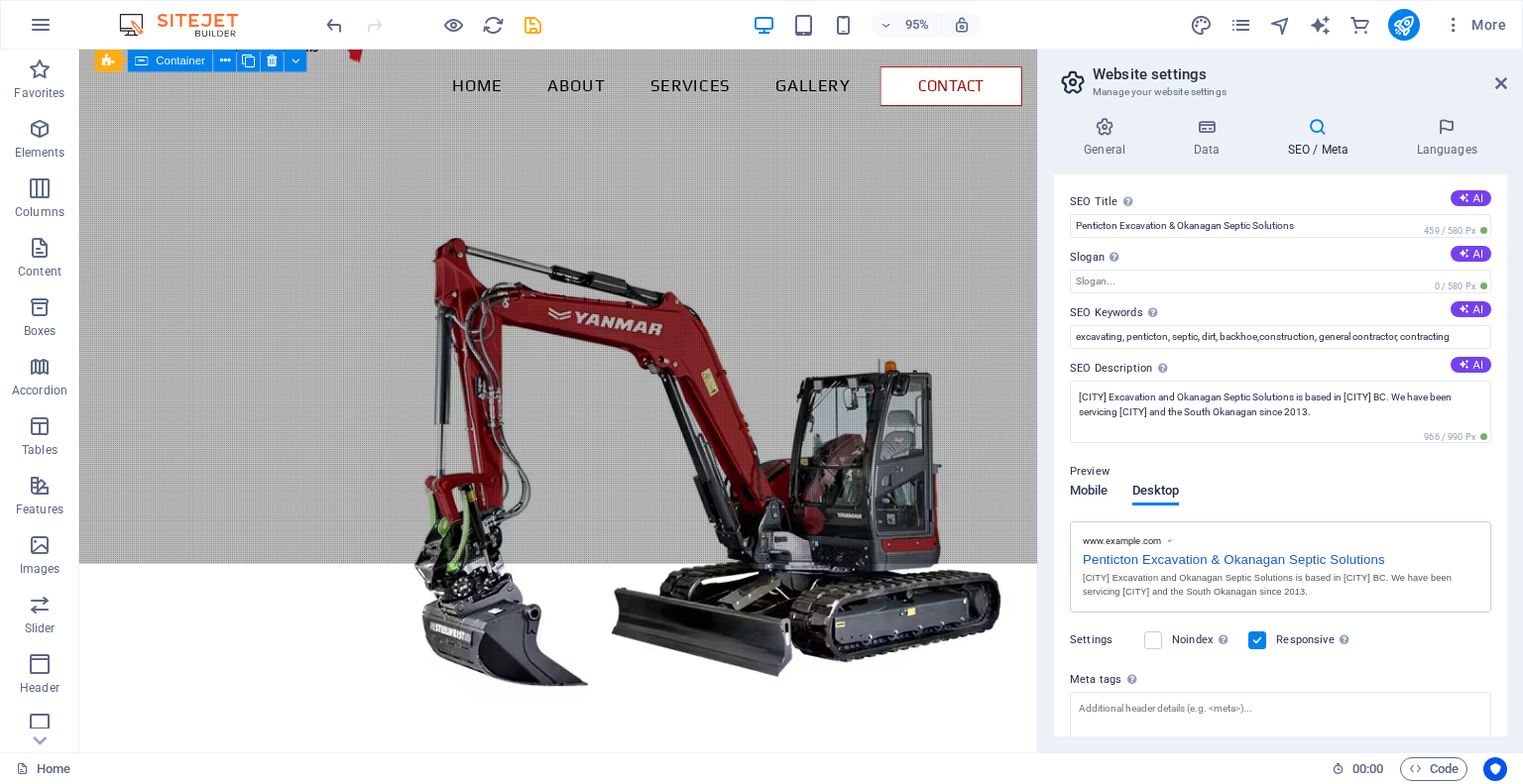 click on "Mobile" at bounding box center (1089, 493) 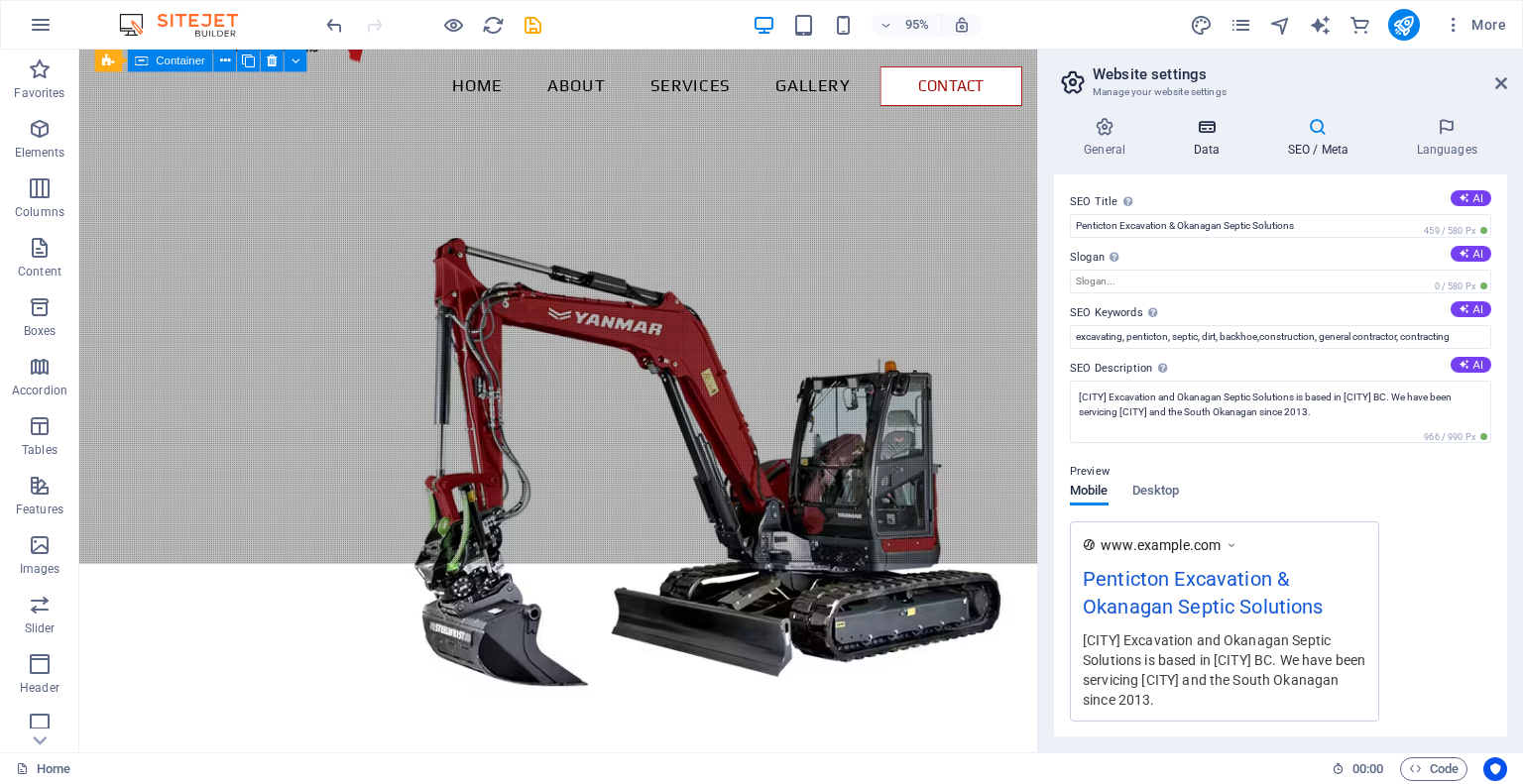 click at bounding box center (1206, 127) 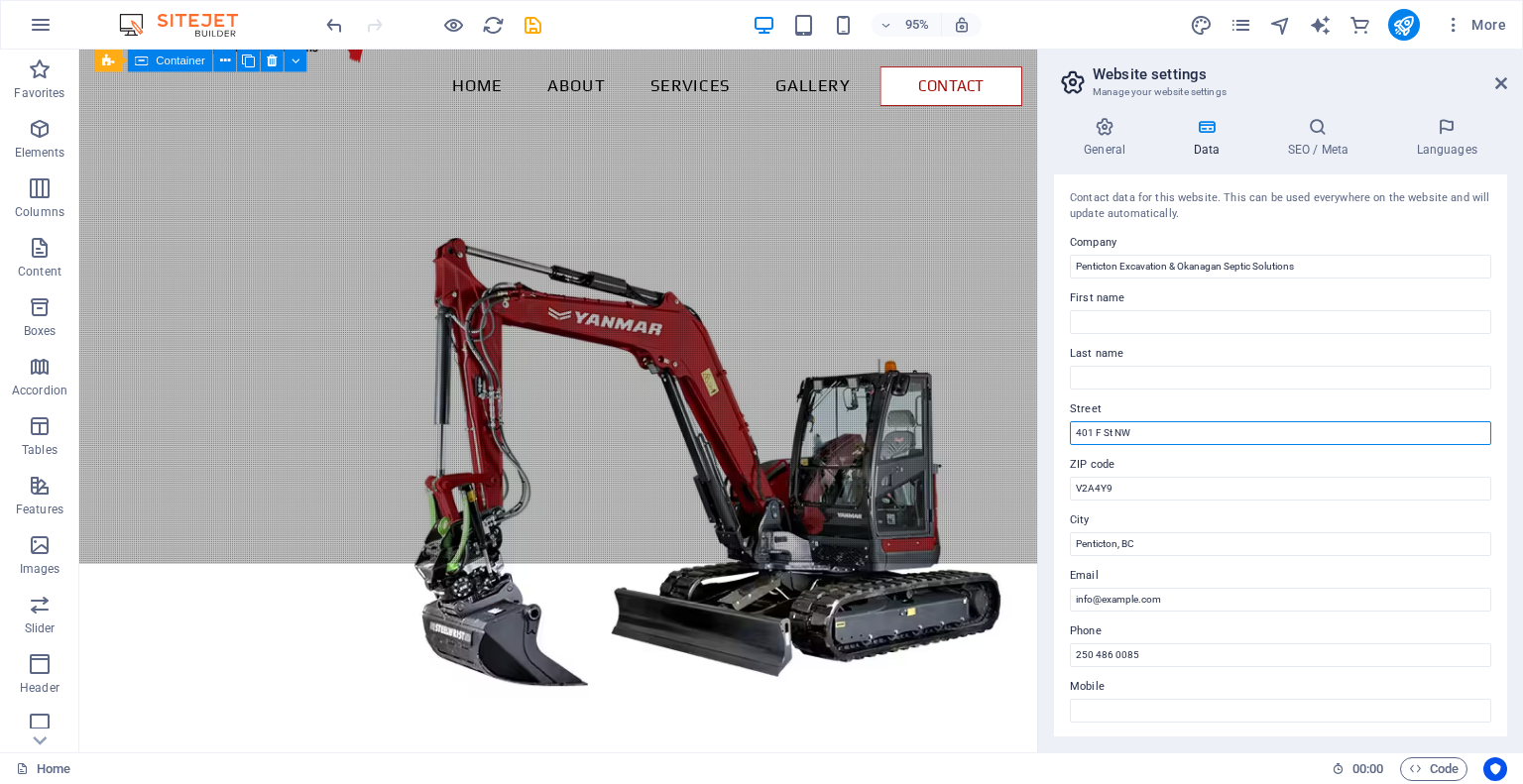 drag, startPoint x: 1146, startPoint y: 437, endPoint x: 1038, endPoint y: 436, distance: 108.00463 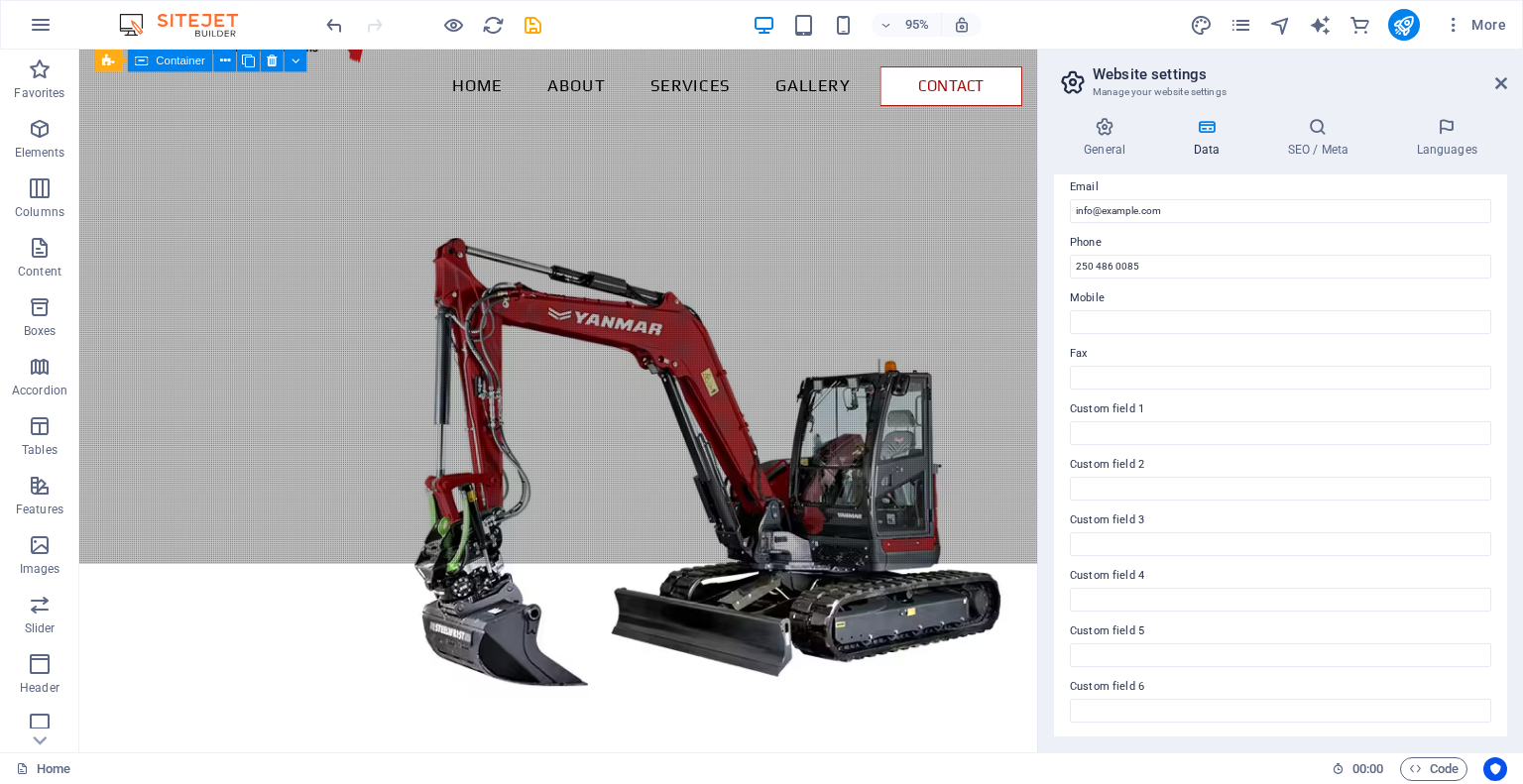 scroll, scrollTop: 0, scrollLeft: 0, axis: both 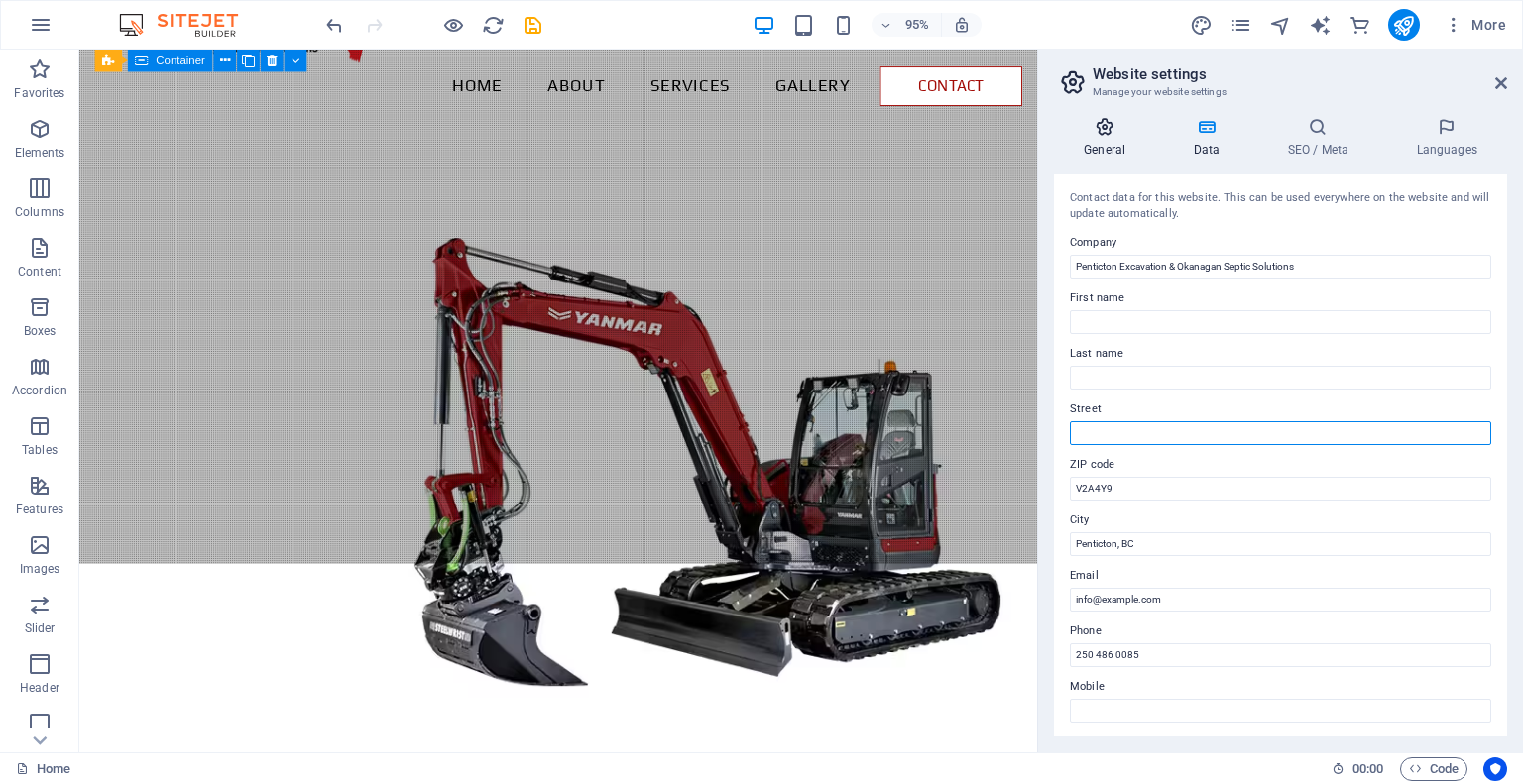 type 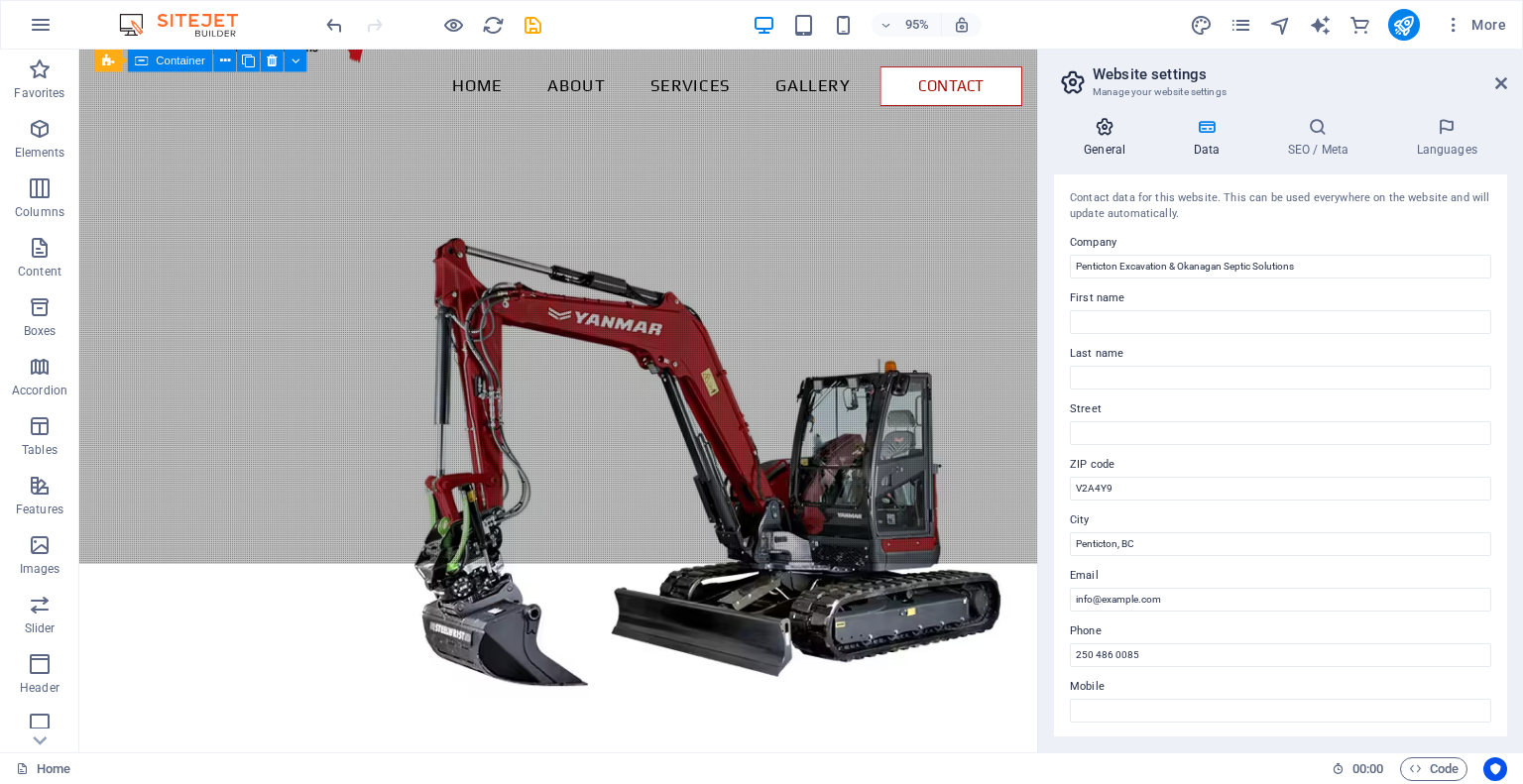 click on "General" at bounding box center [1109, 138] 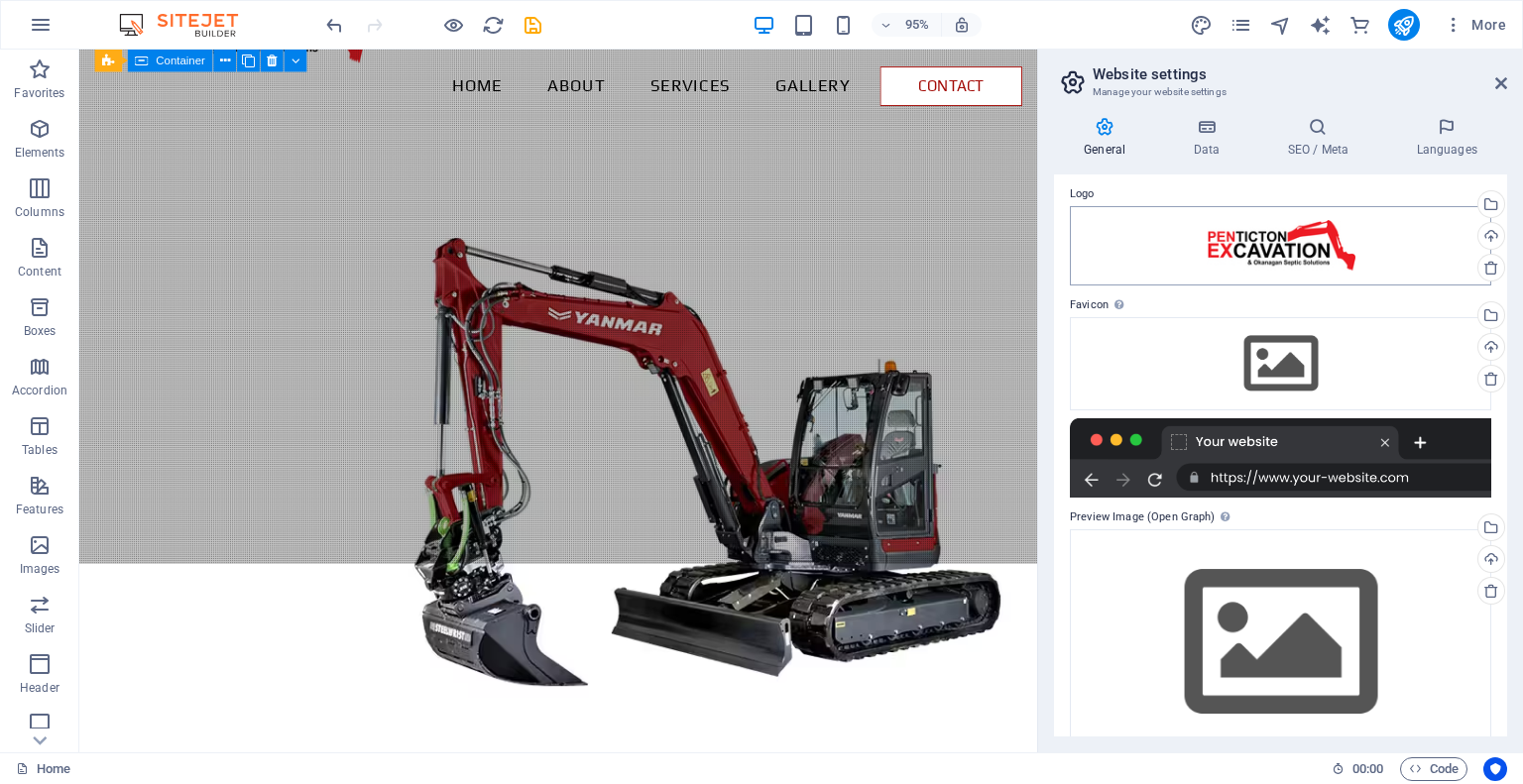 scroll, scrollTop: 99, scrollLeft: 0, axis: vertical 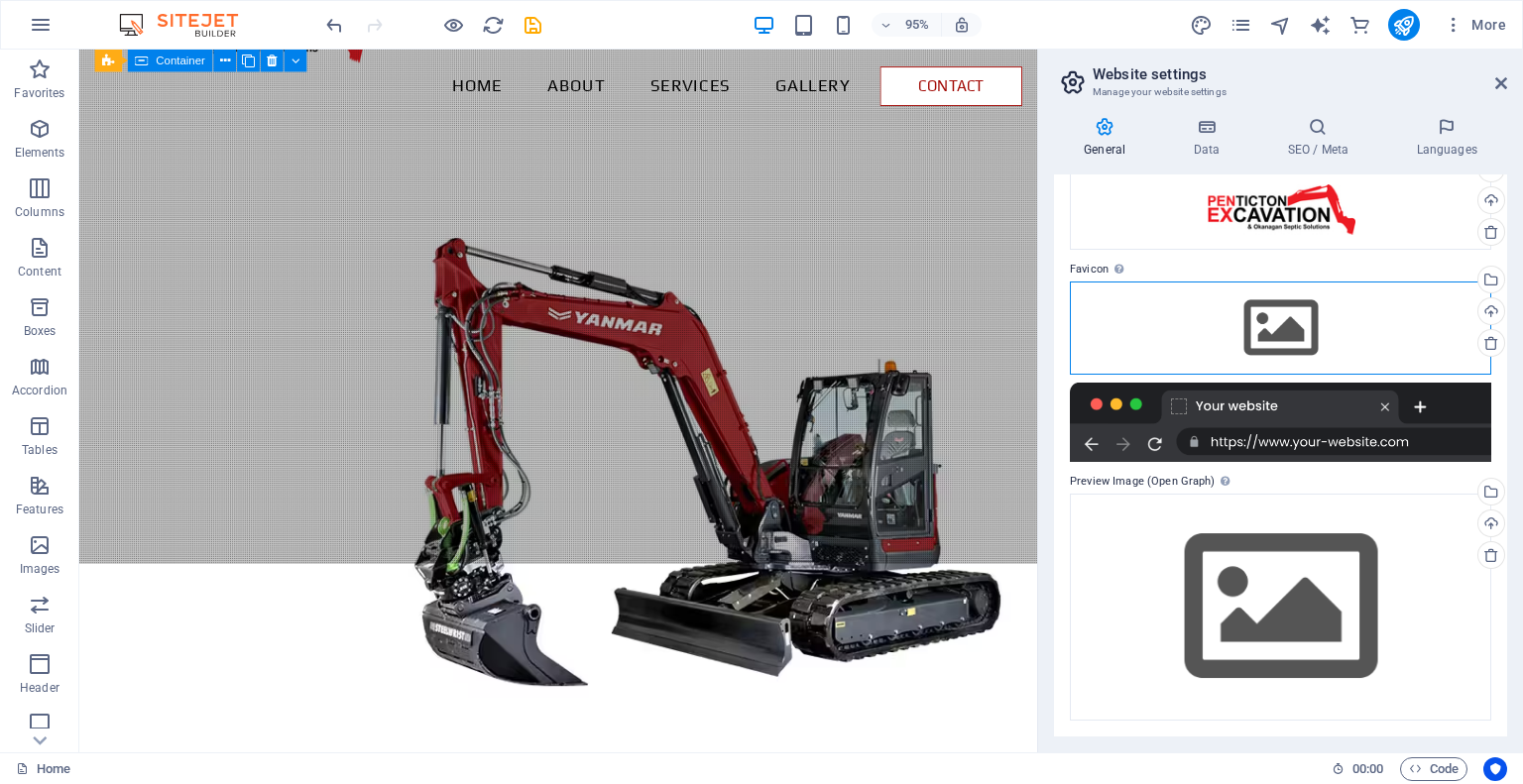 click on "Drag files here, click to choose files or select files from Files or our free stock photos & videos" at bounding box center [1280, 328] 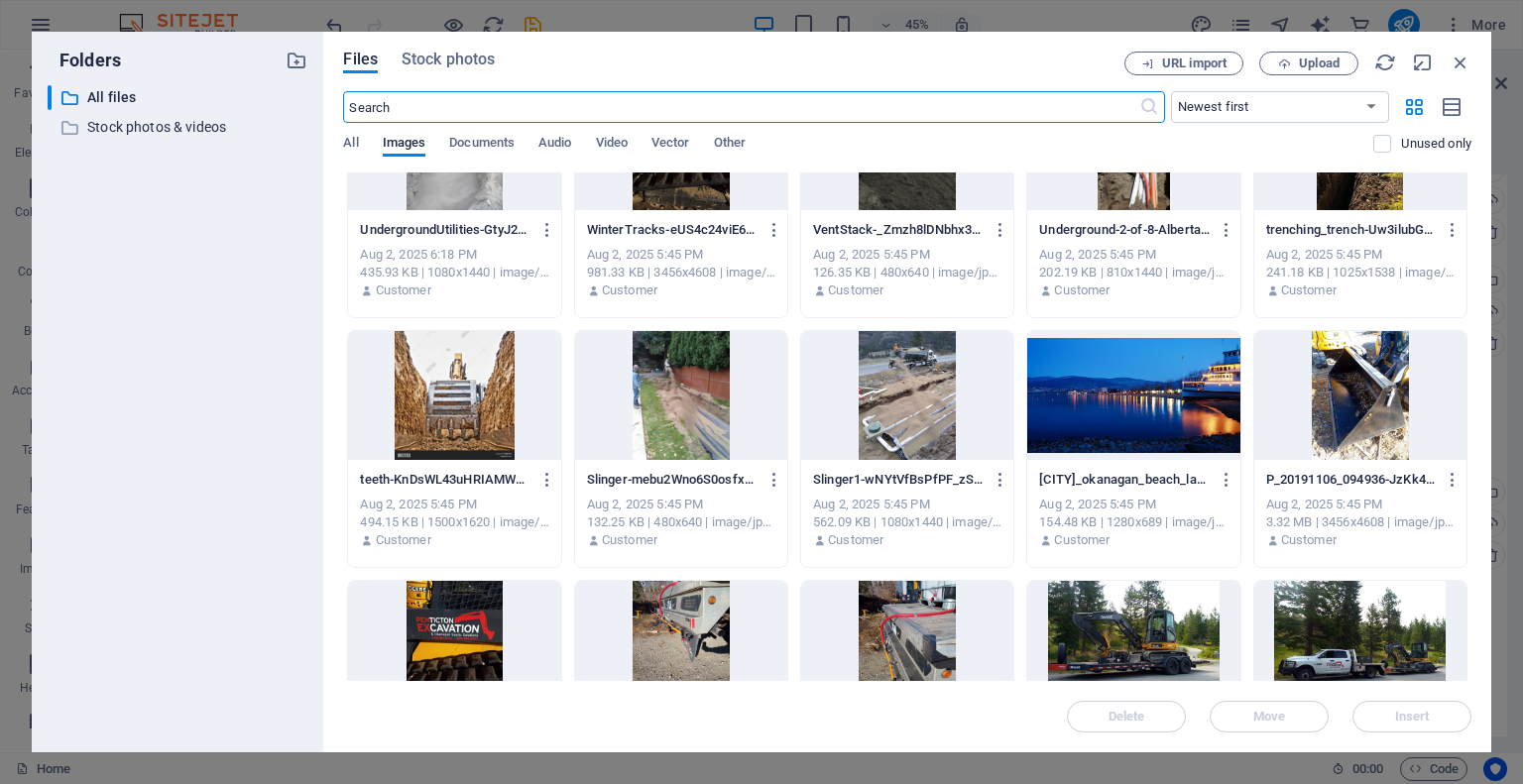 scroll, scrollTop: 0, scrollLeft: 0, axis: both 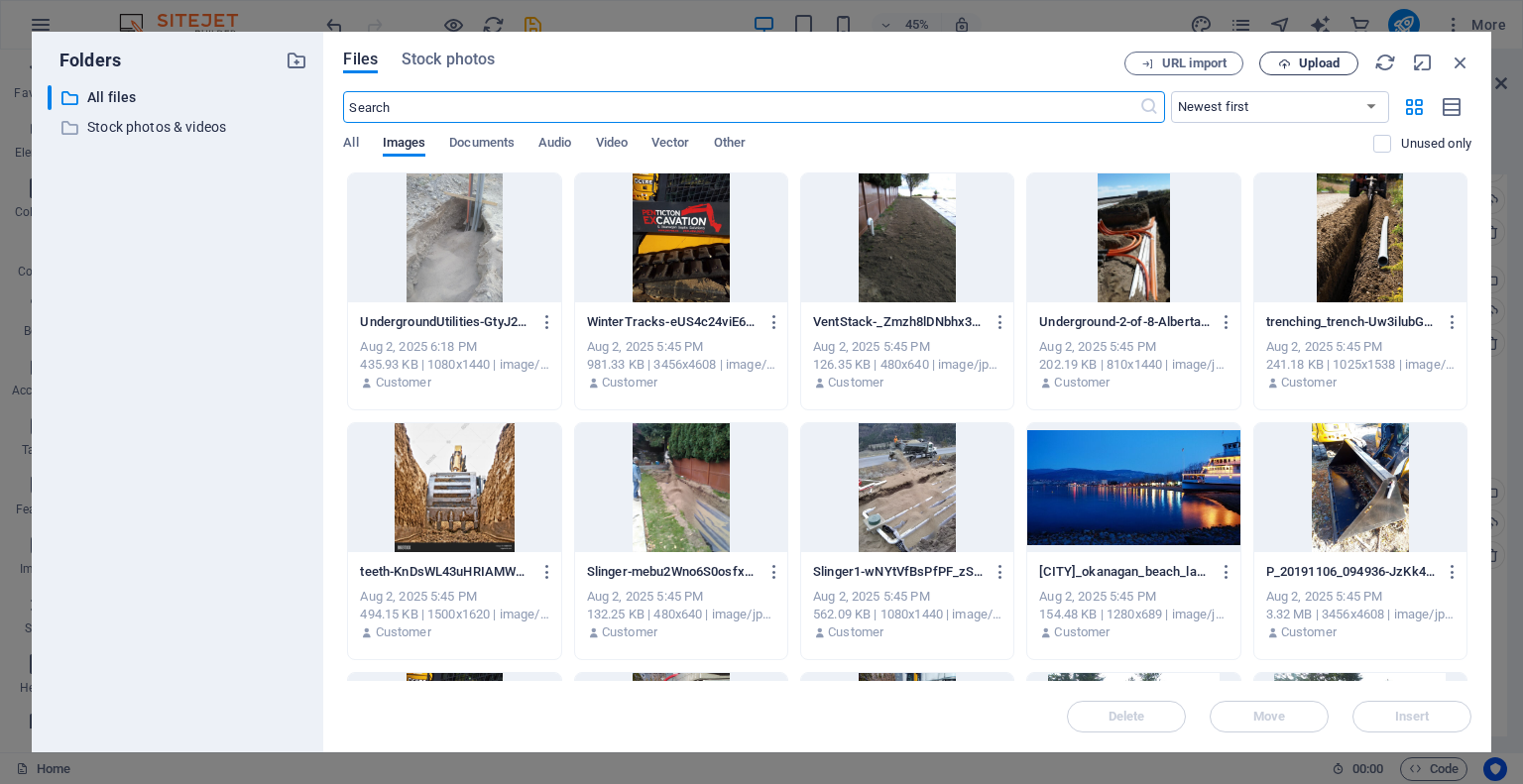click on "Upload" at bounding box center (1319, 63) 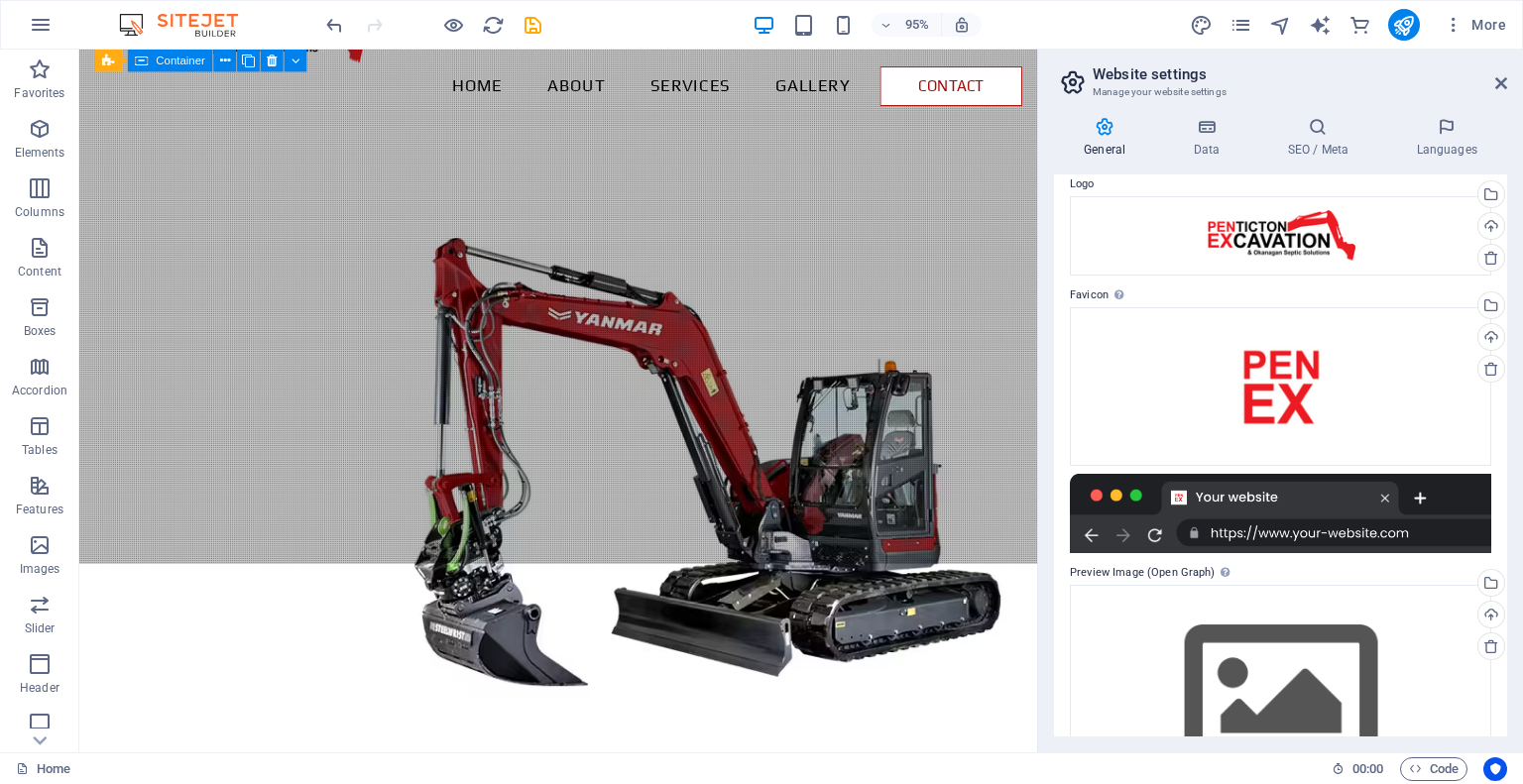 scroll, scrollTop: 0, scrollLeft: 0, axis: both 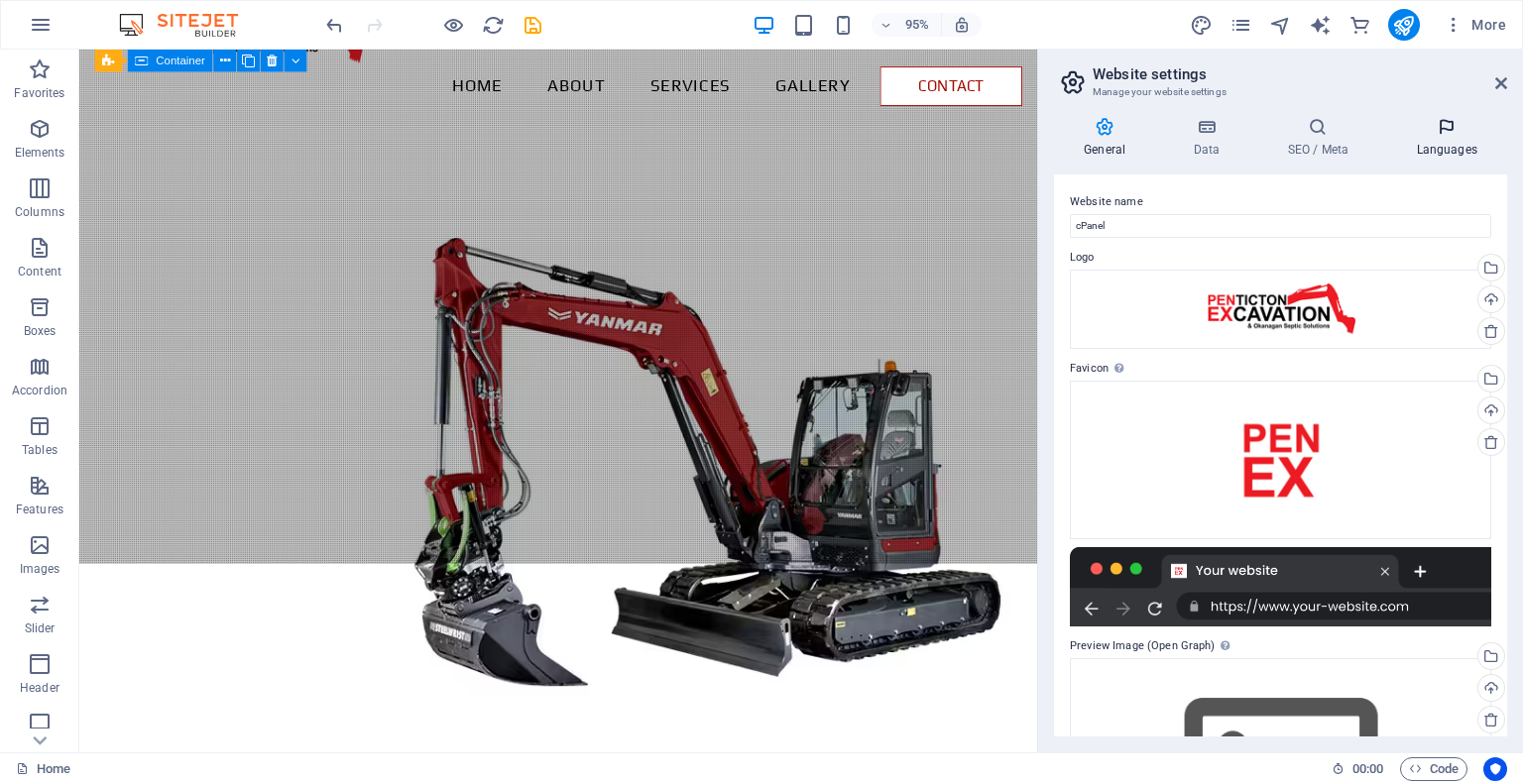 click on "Languages" at bounding box center [1447, 138] 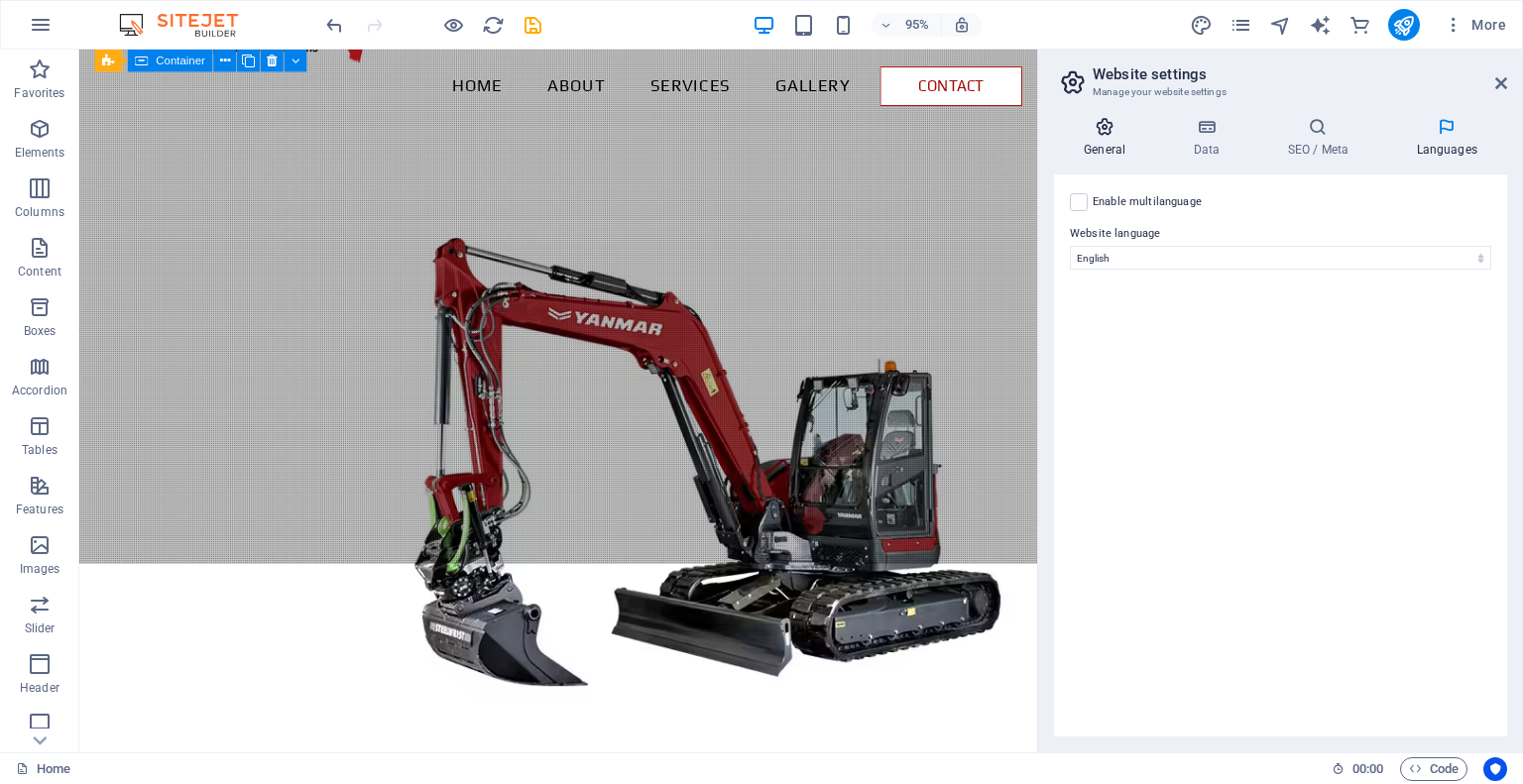 click at bounding box center (1105, 127) 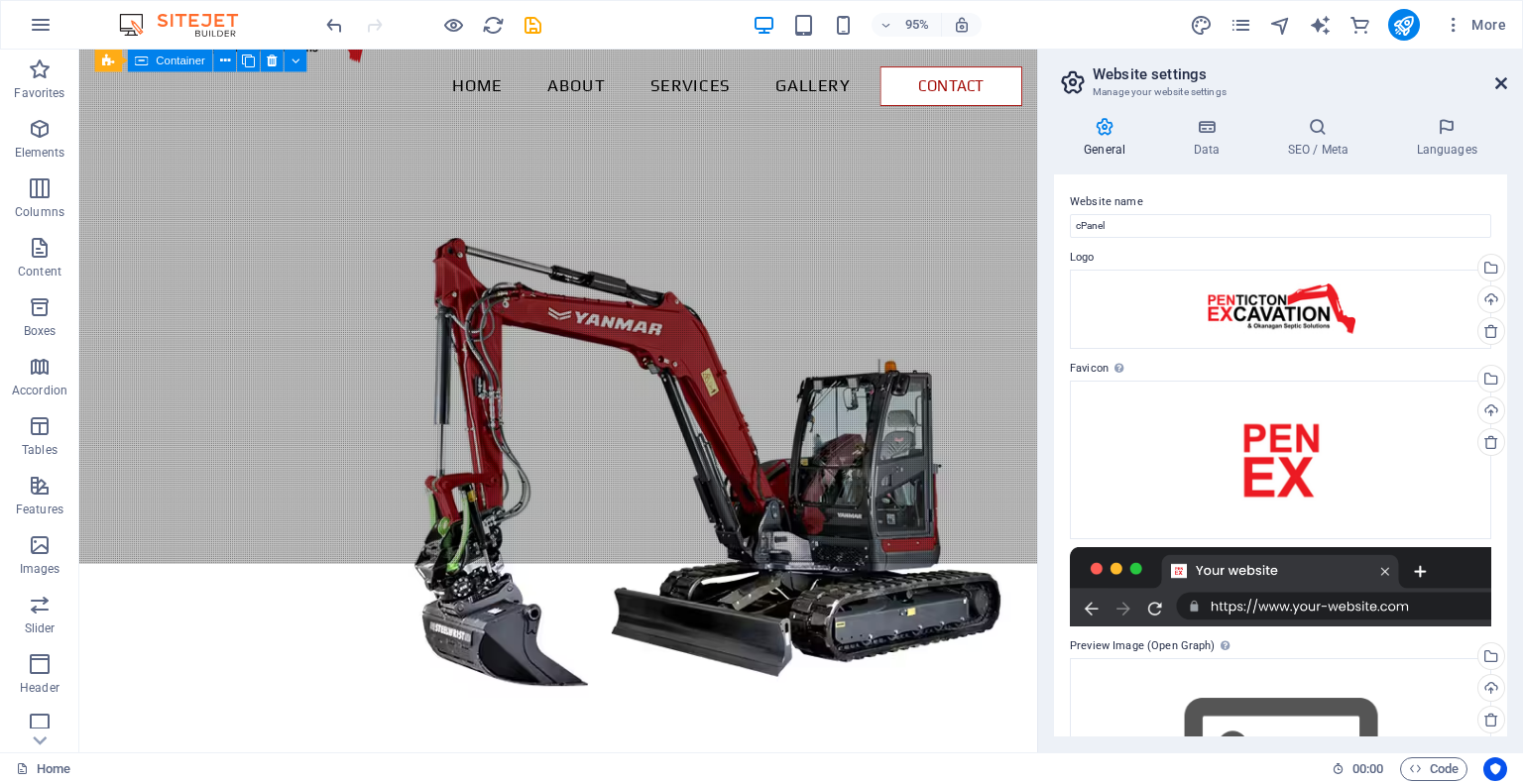 click at bounding box center [1501, 83] 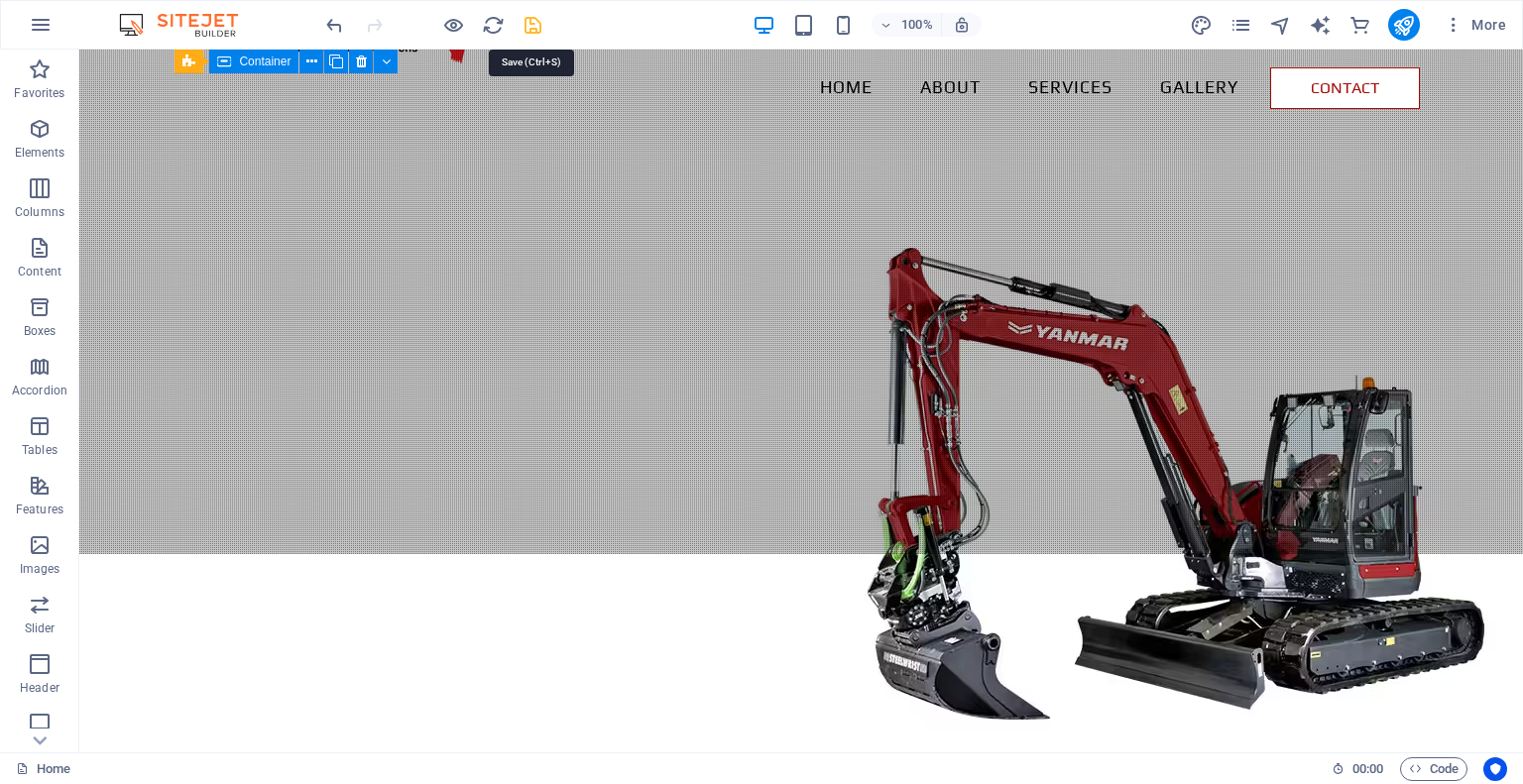 click at bounding box center [532, 25] 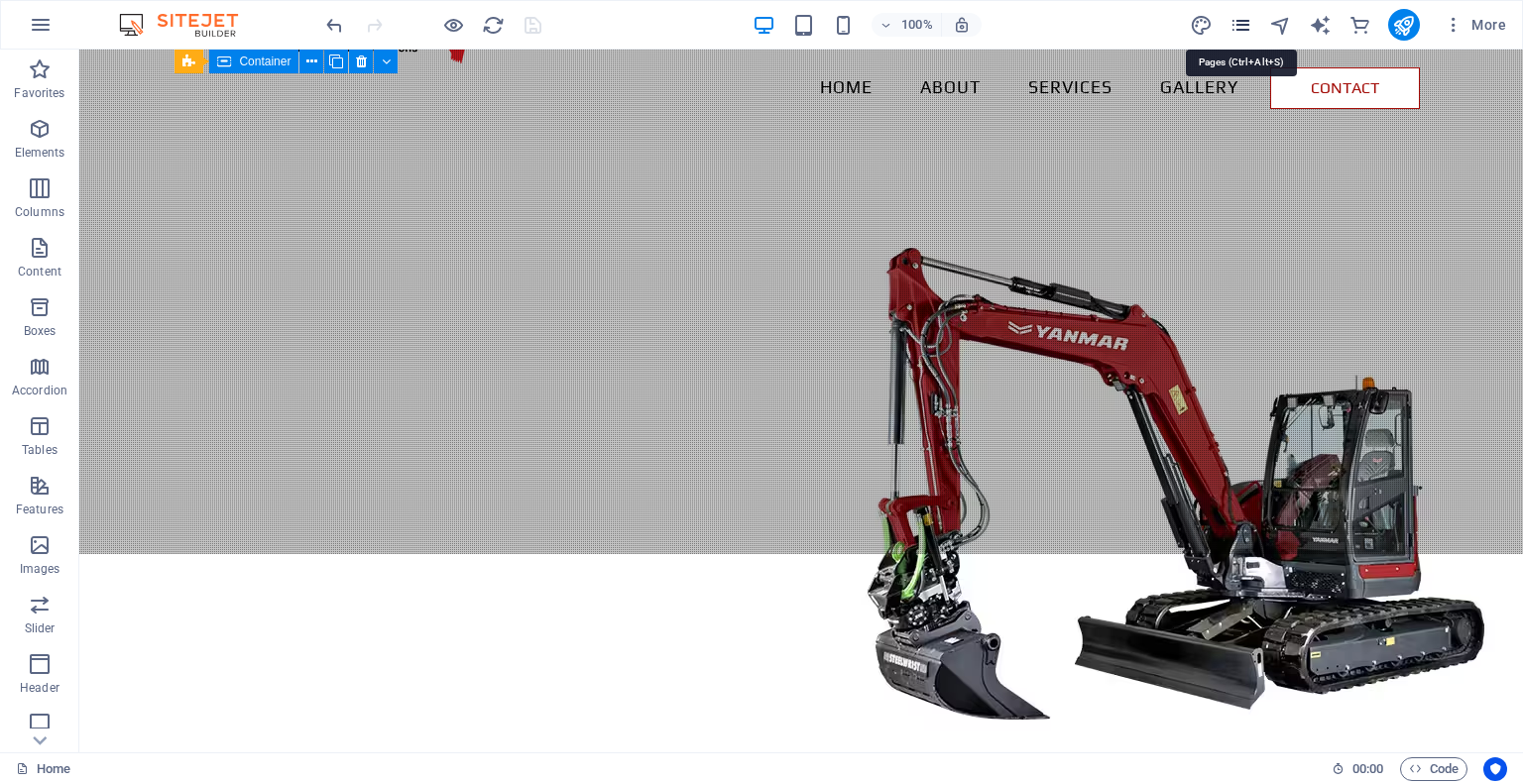 click at bounding box center (1240, 25) 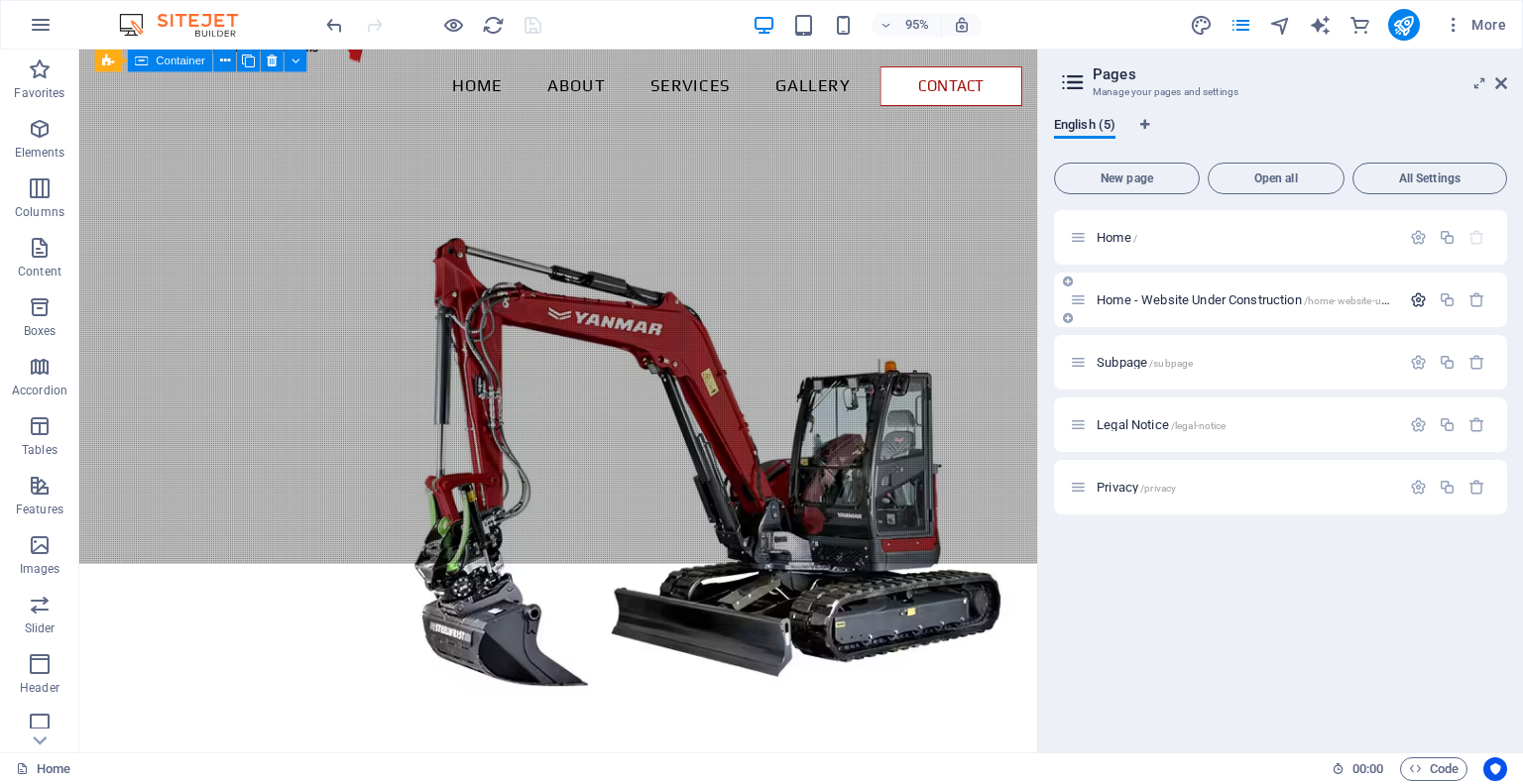 click at bounding box center (1418, 299) 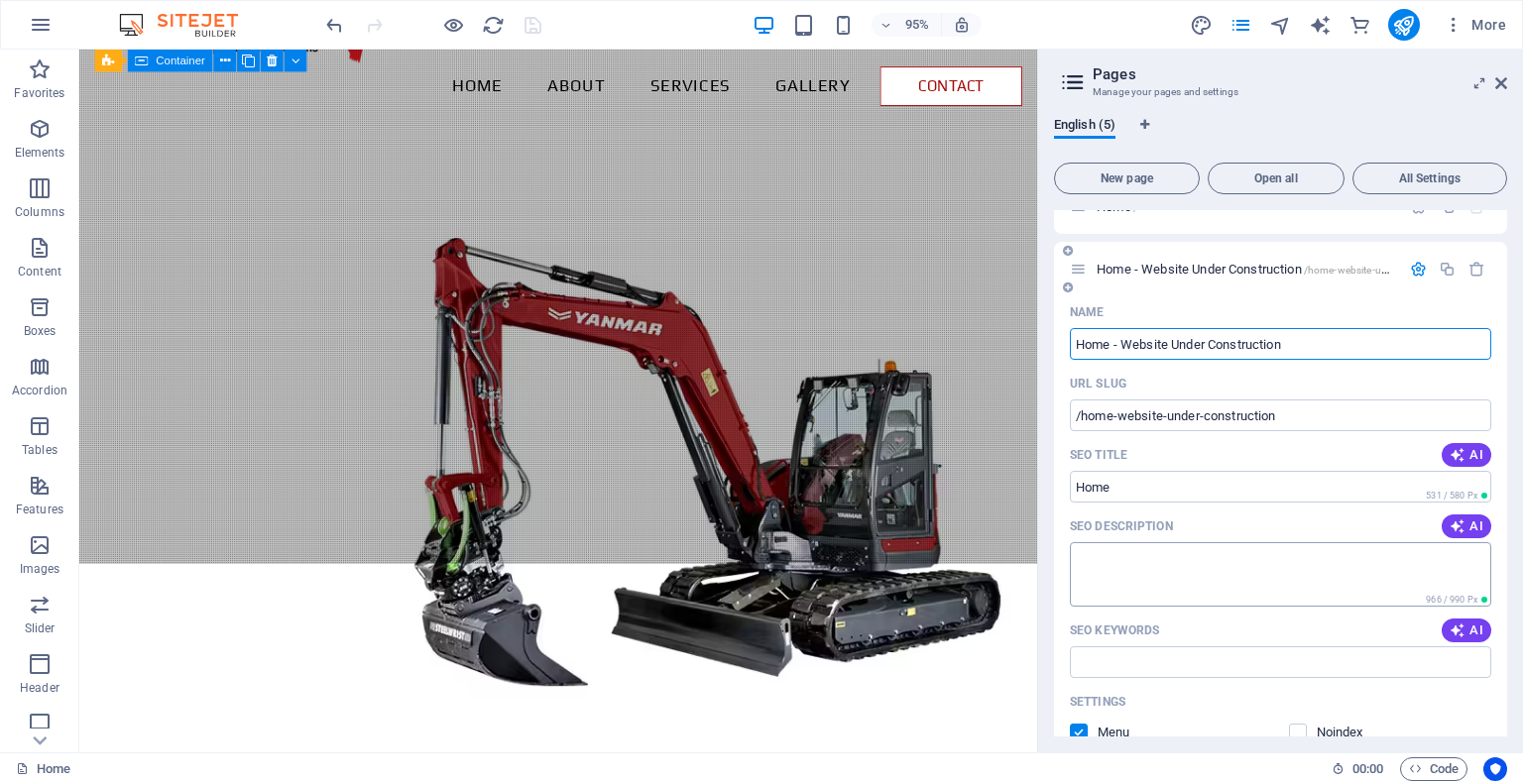 scroll, scrollTop: 0, scrollLeft: 0, axis: both 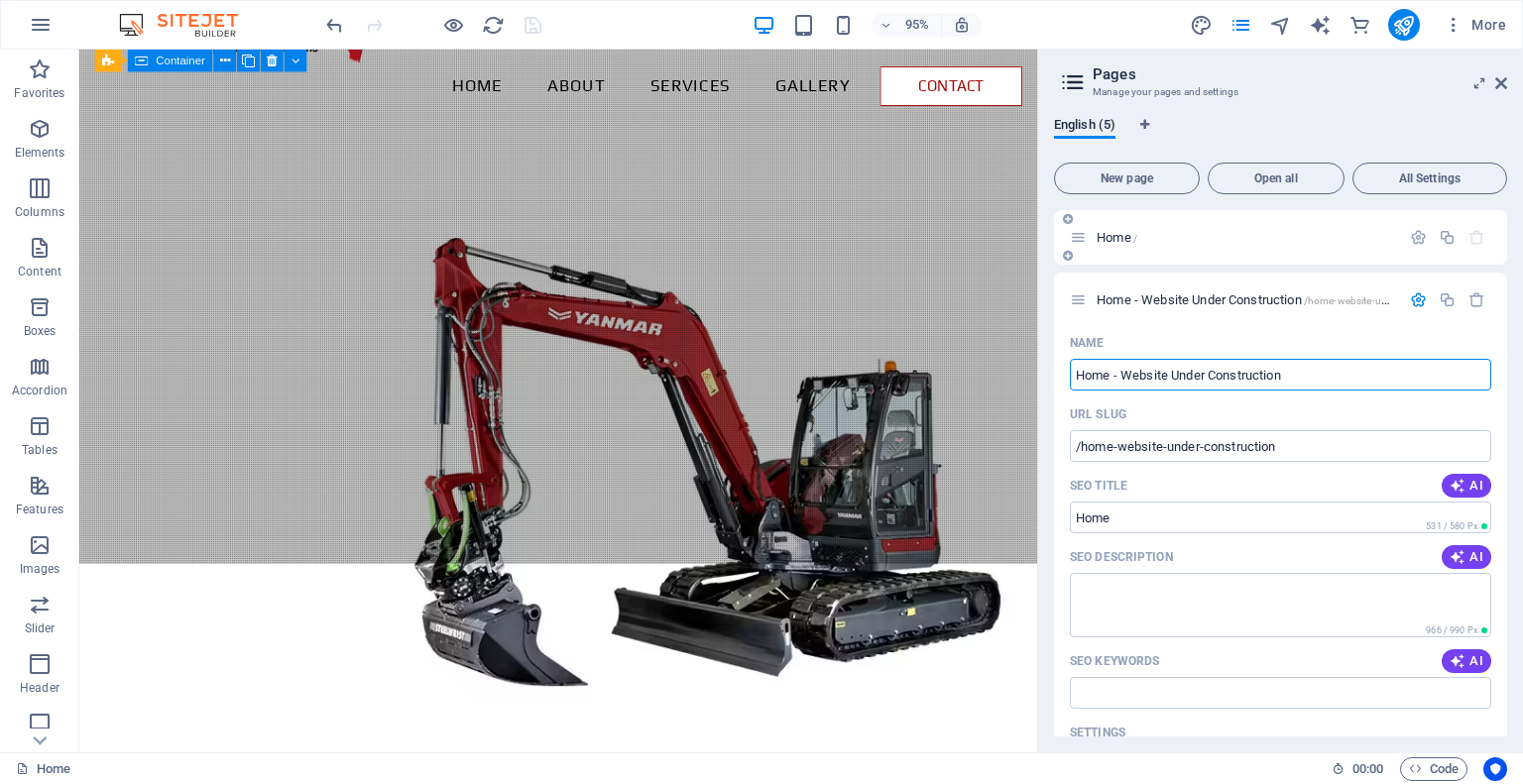 click at bounding box center [1078, 237] 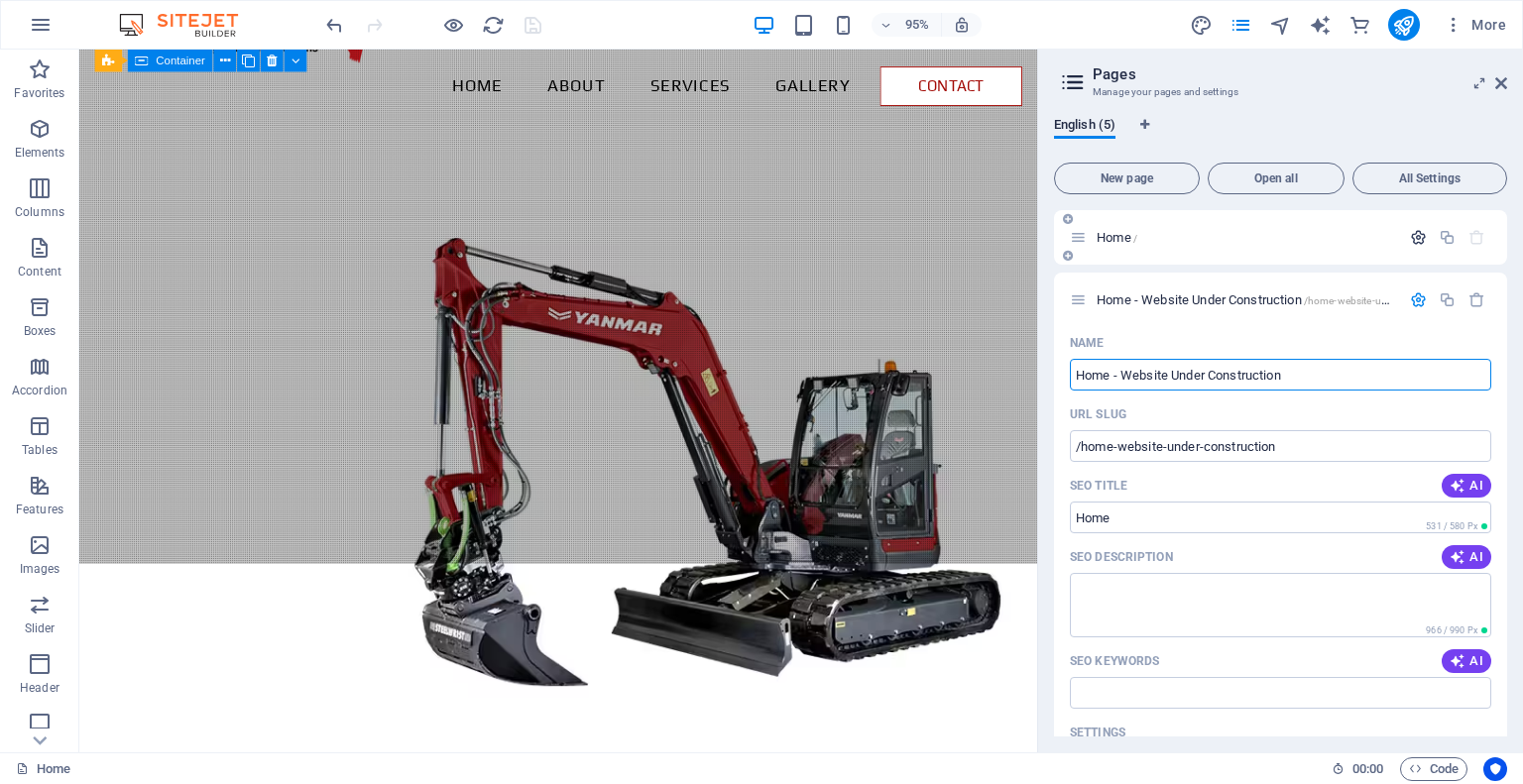 click at bounding box center [1418, 237] 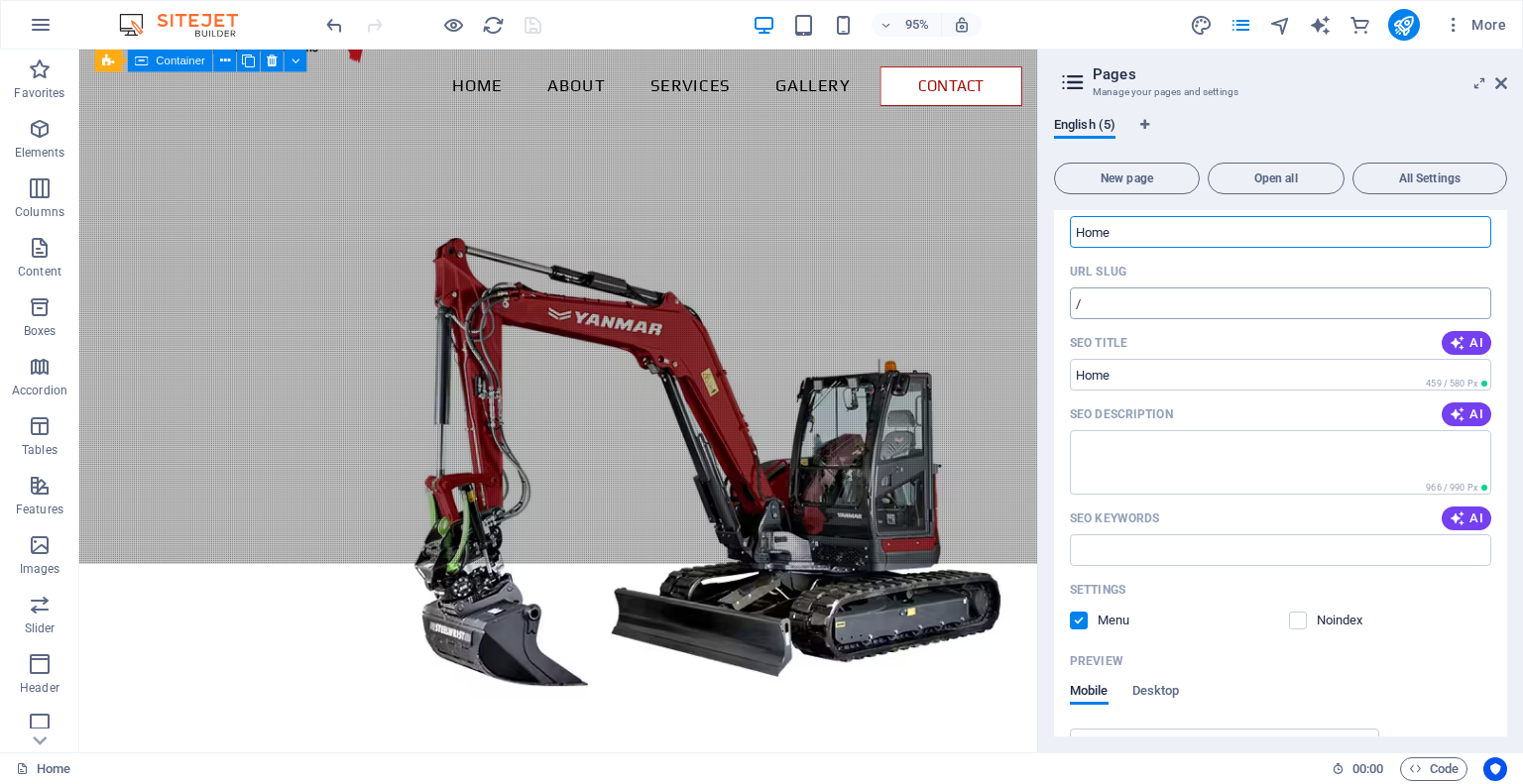 scroll, scrollTop: 198, scrollLeft: 0, axis: vertical 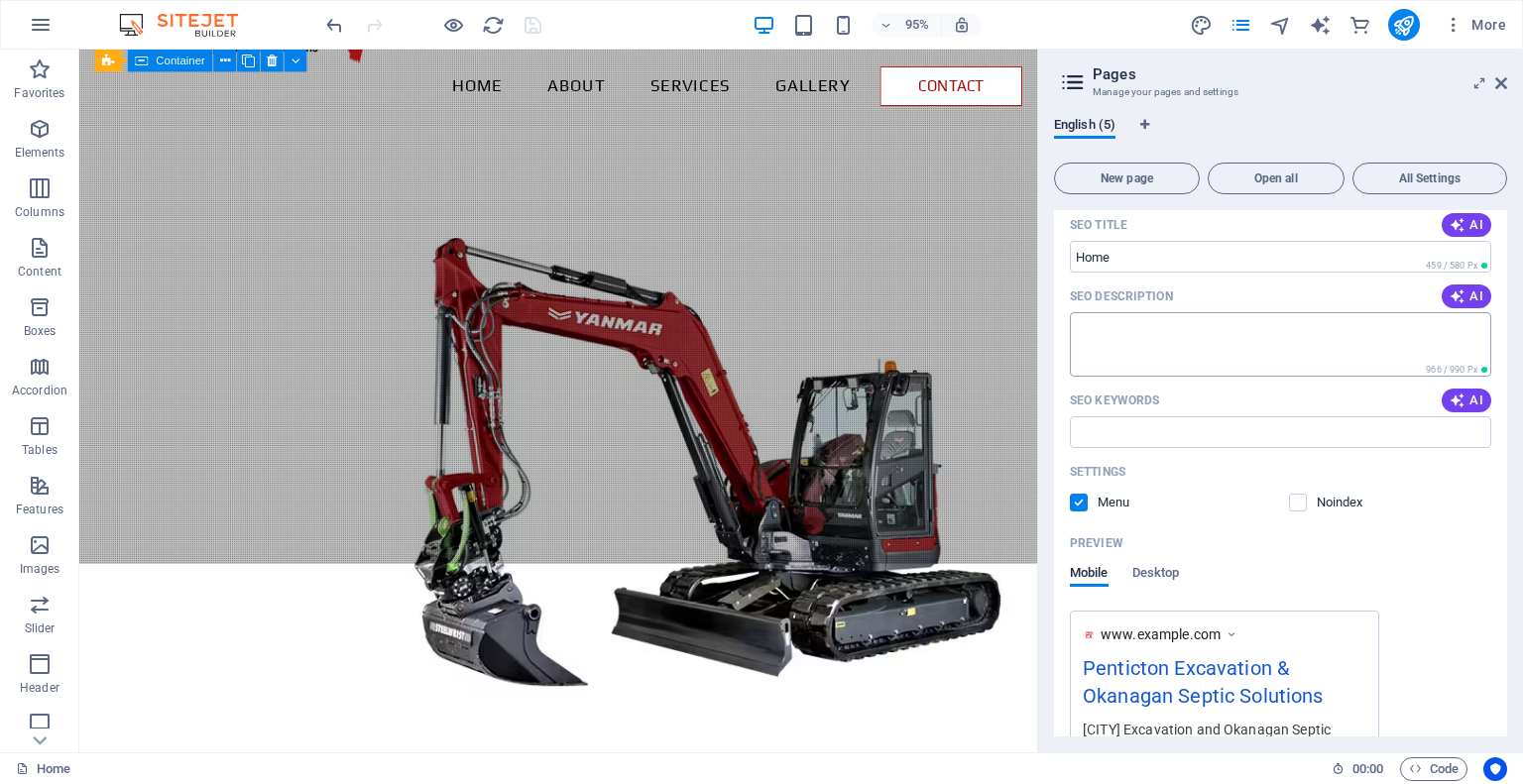 click on "SEO Description" at bounding box center [1280, 344] 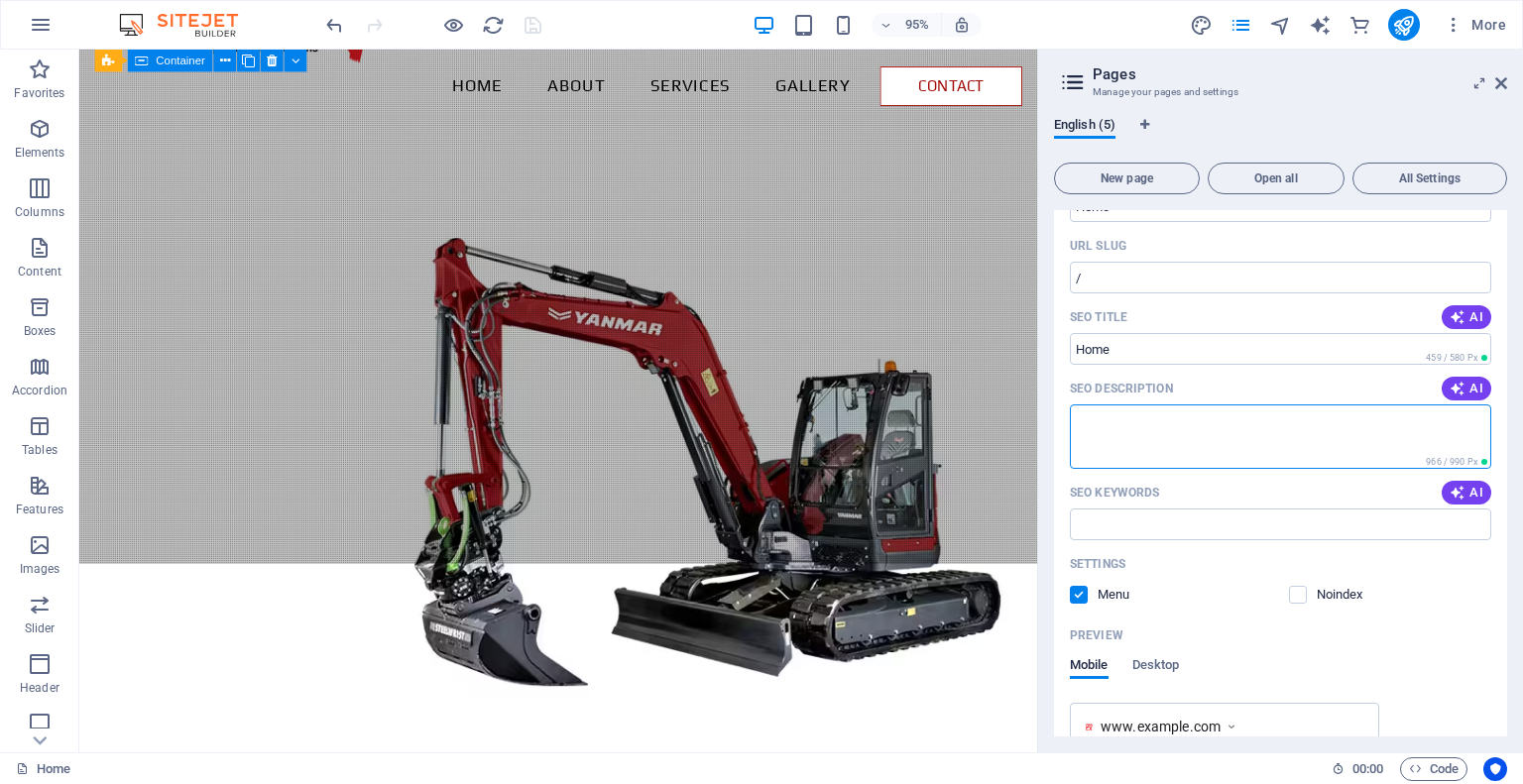 scroll, scrollTop: 0, scrollLeft: 0, axis: both 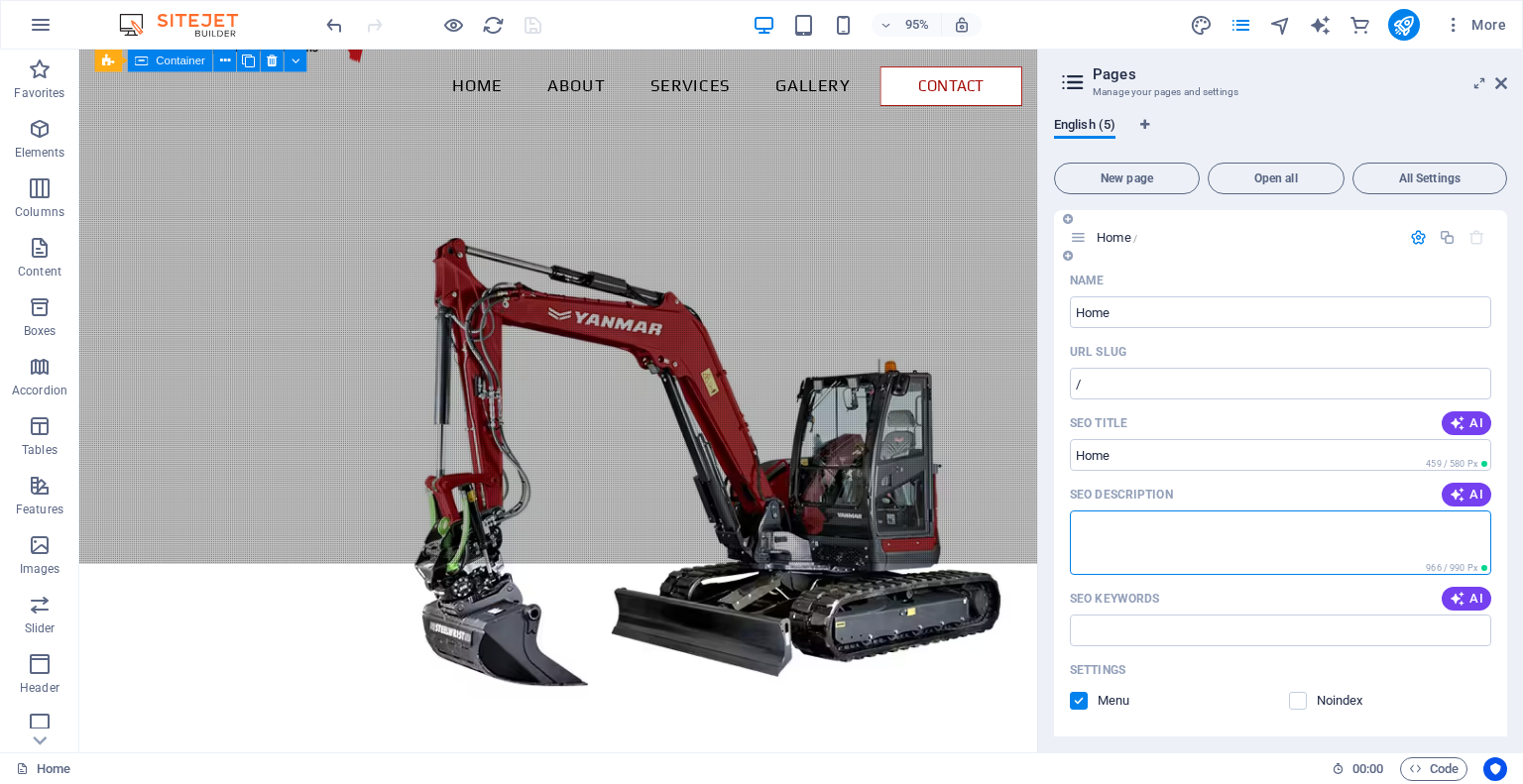click on "SEO Description" at bounding box center [1280, 542] 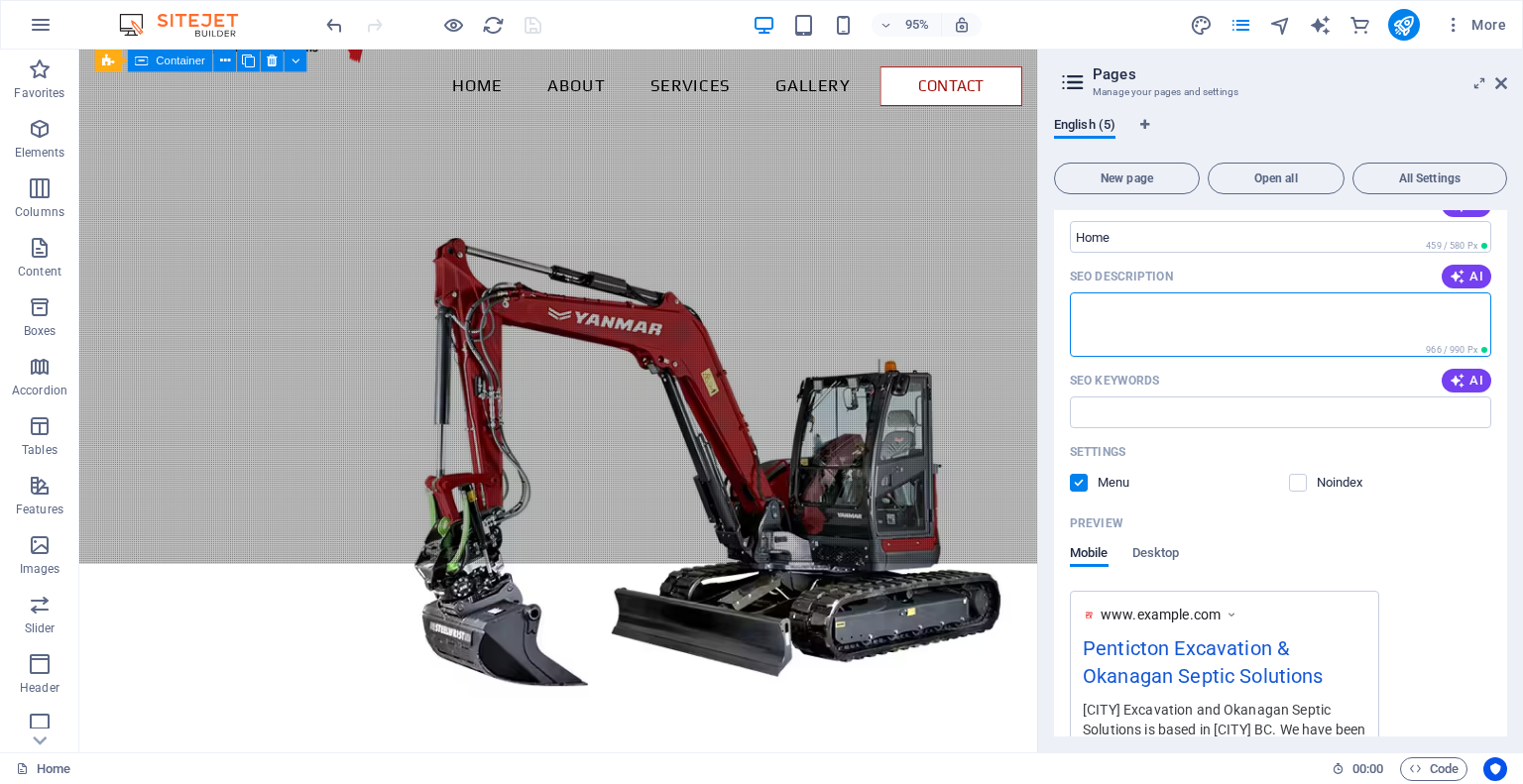 scroll, scrollTop: 0, scrollLeft: 0, axis: both 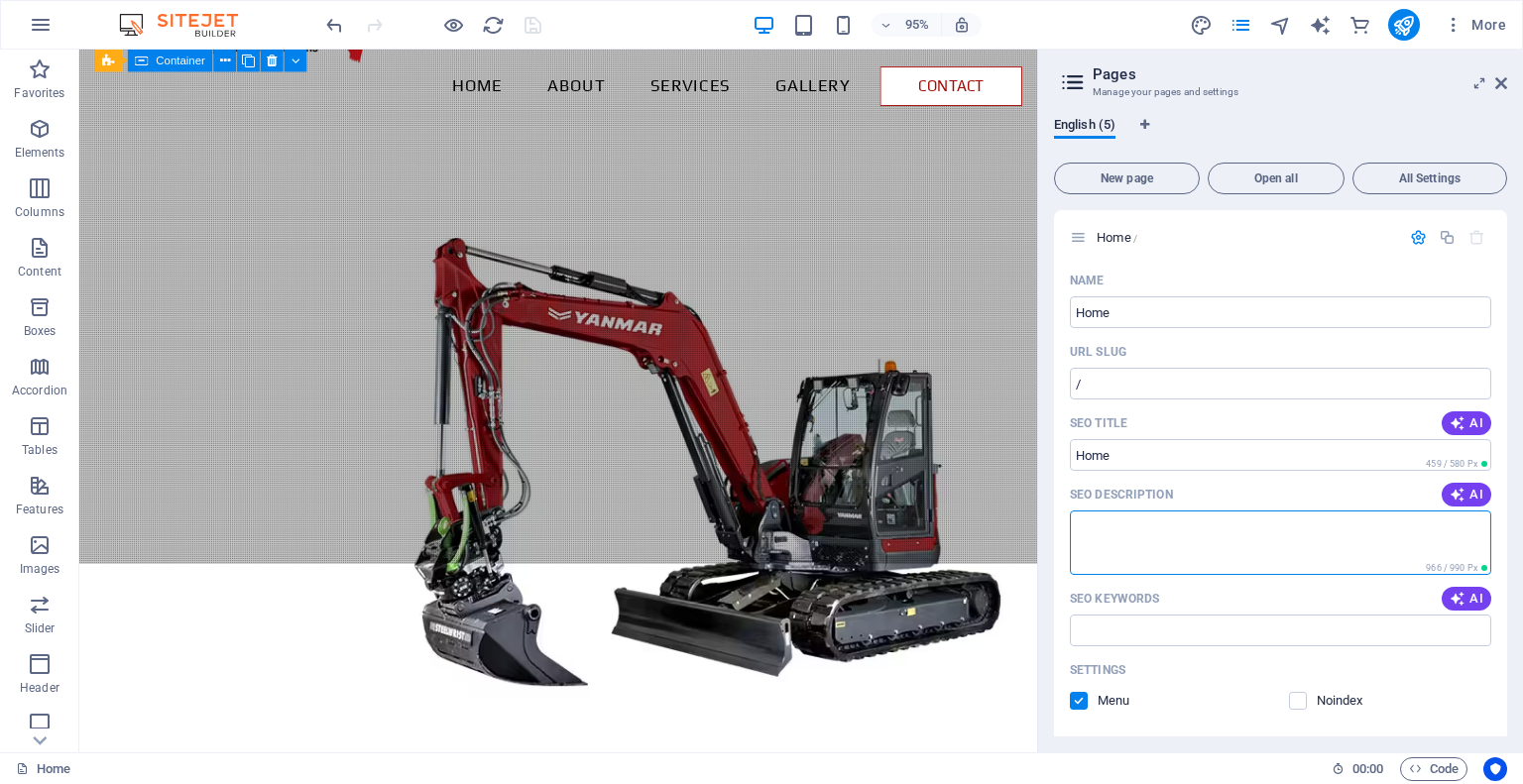 click at bounding box center (1073, 82) 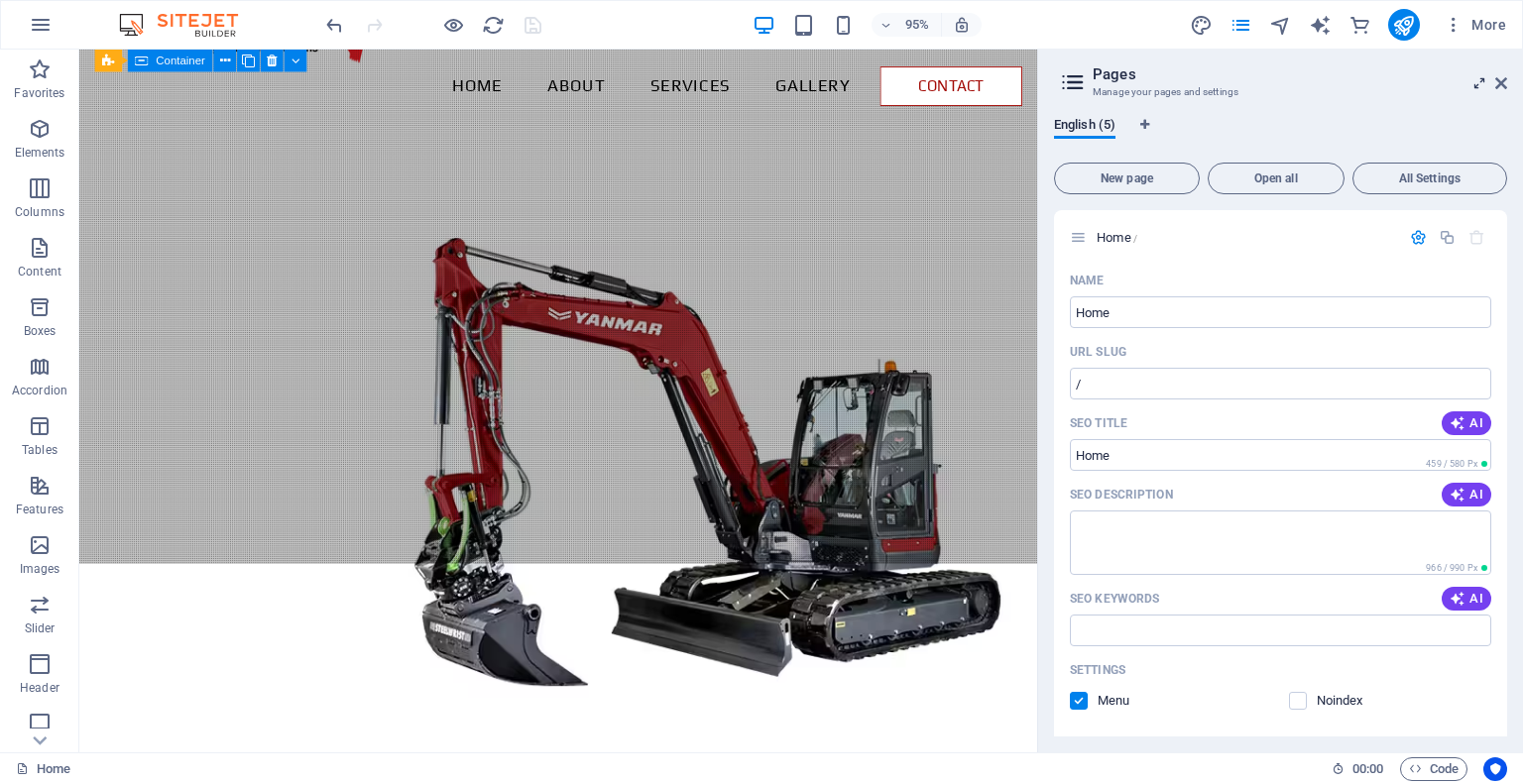 click at bounding box center (1479, 83) 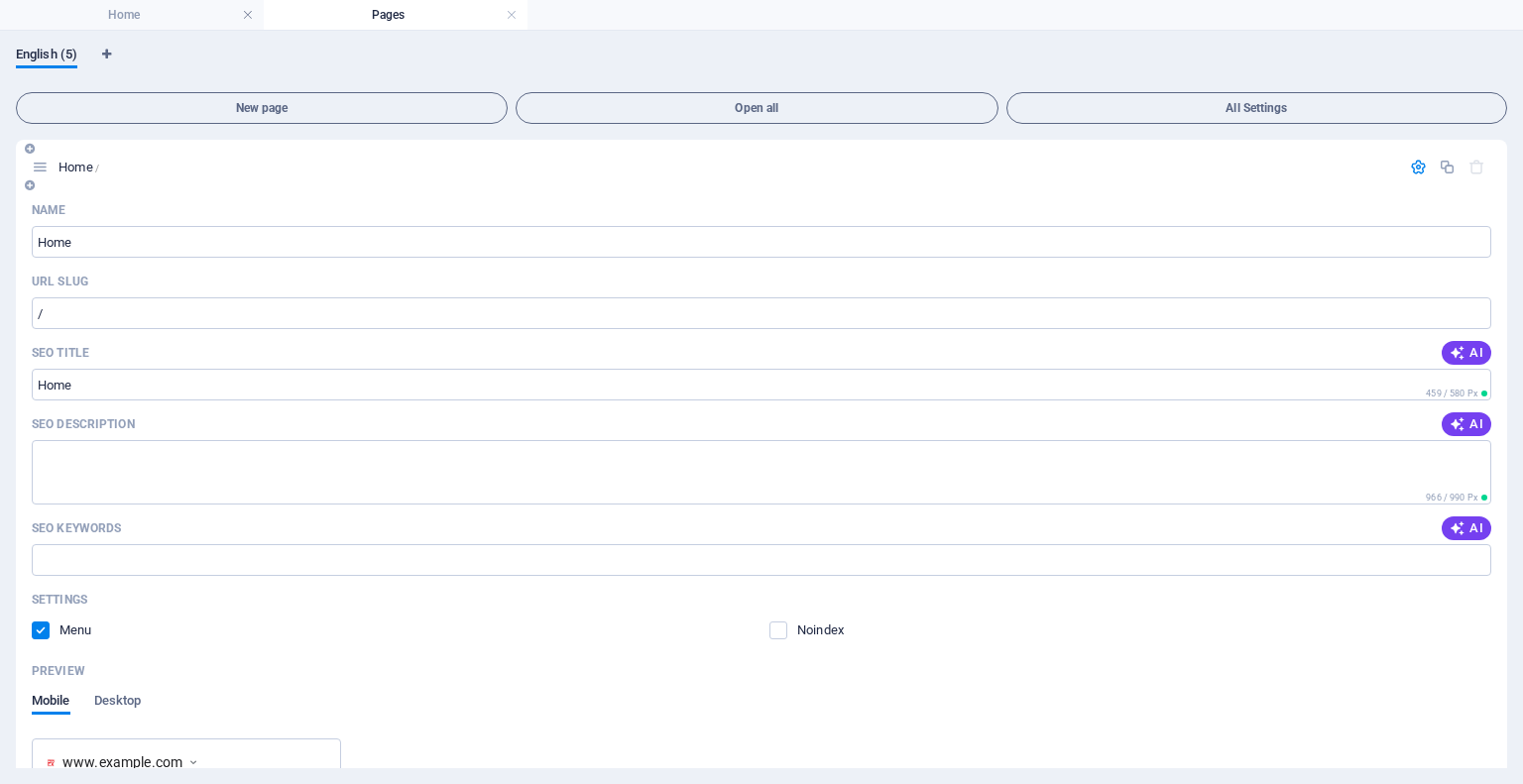 scroll, scrollTop: 0, scrollLeft: 0, axis: both 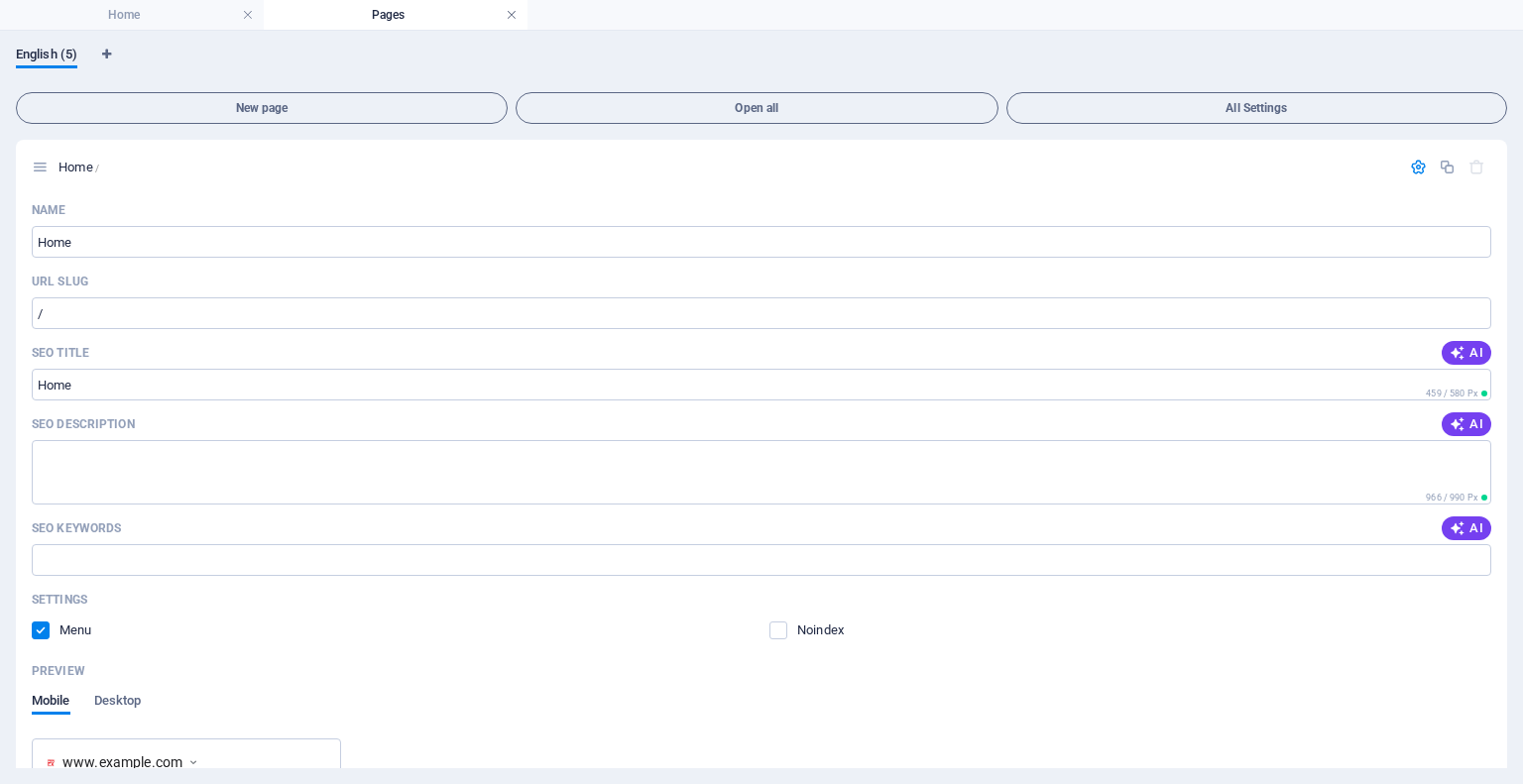 click at bounding box center (512, 15) 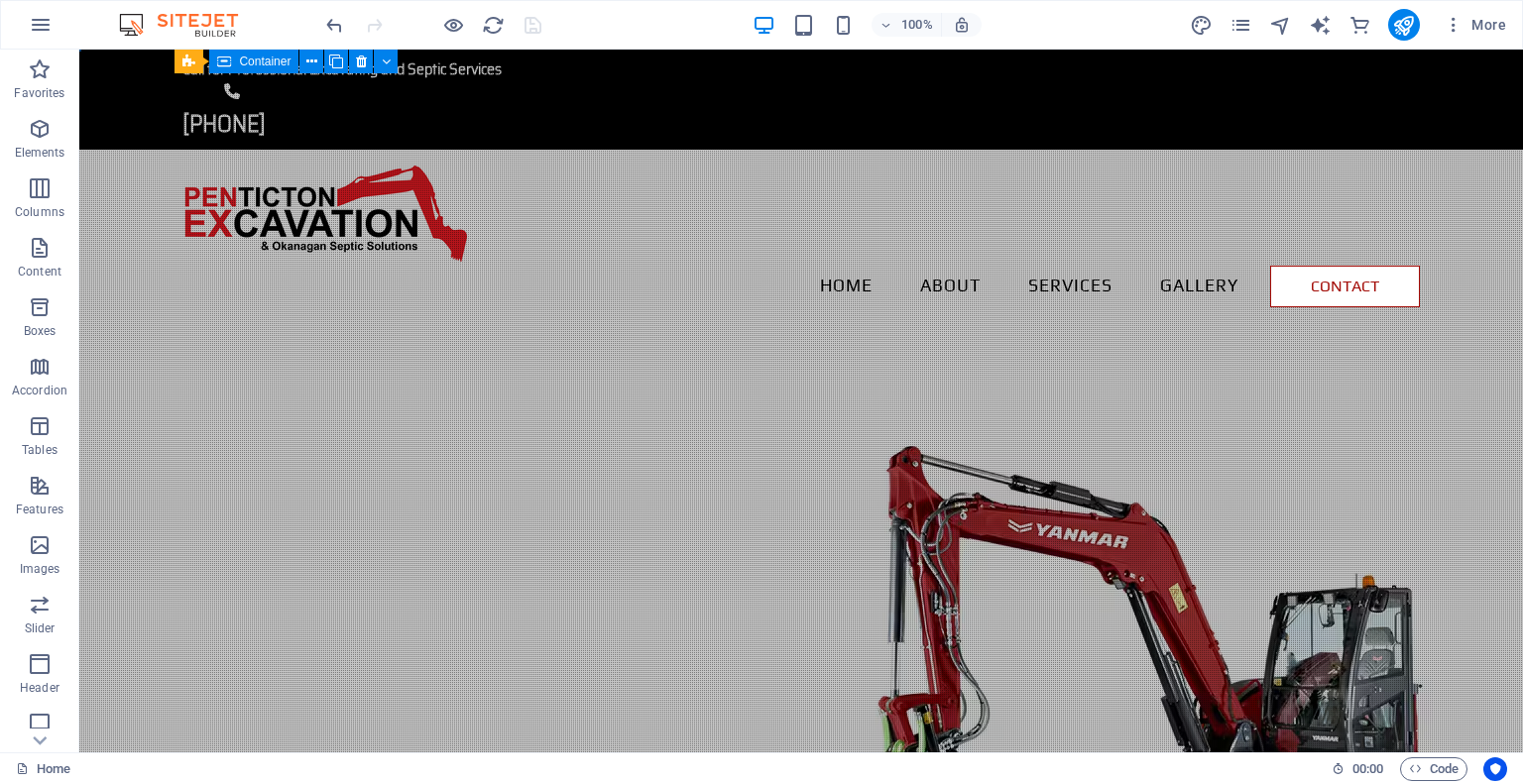 scroll, scrollTop: 198, scrollLeft: 0, axis: vertical 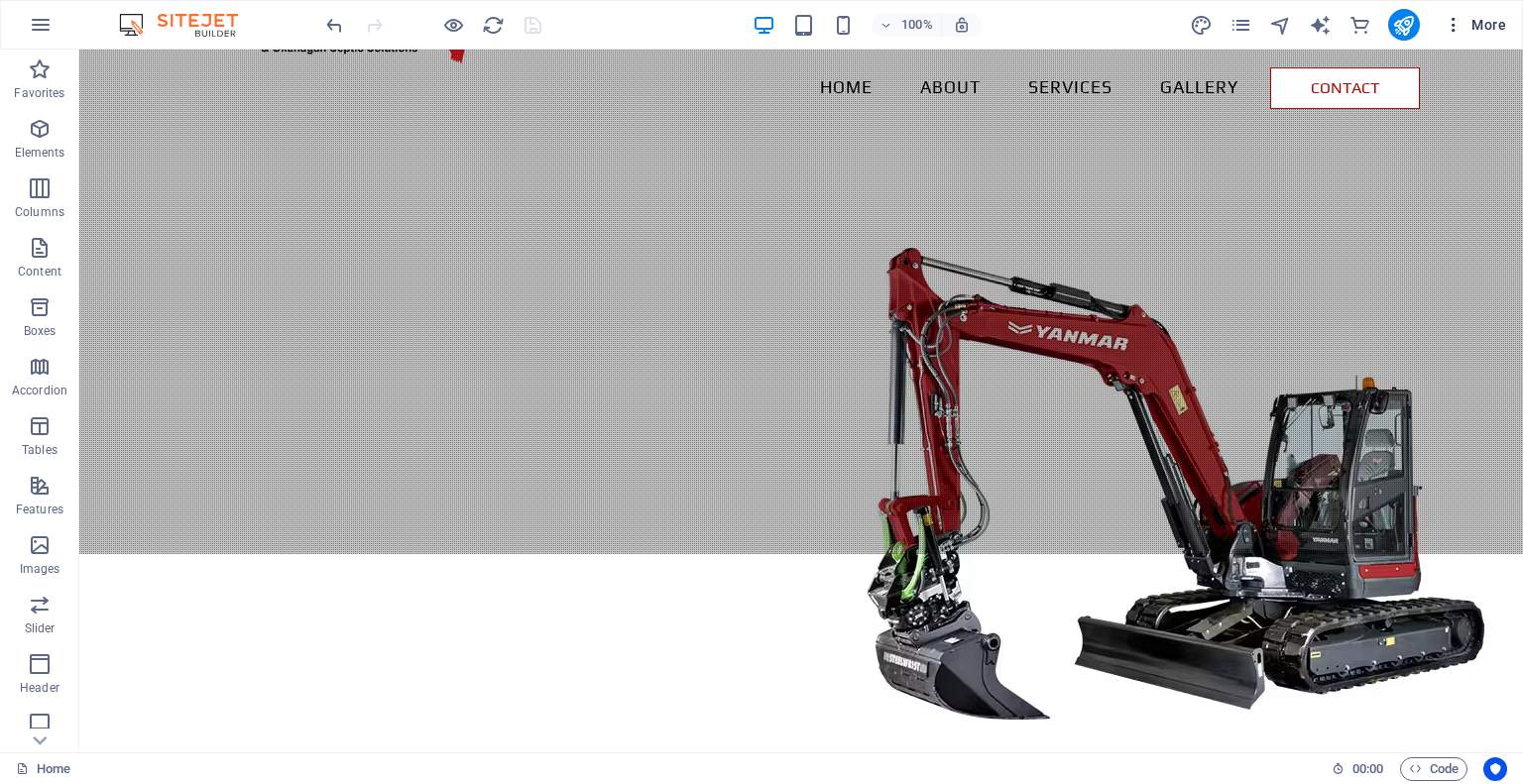 click at bounding box center (1454, 25) 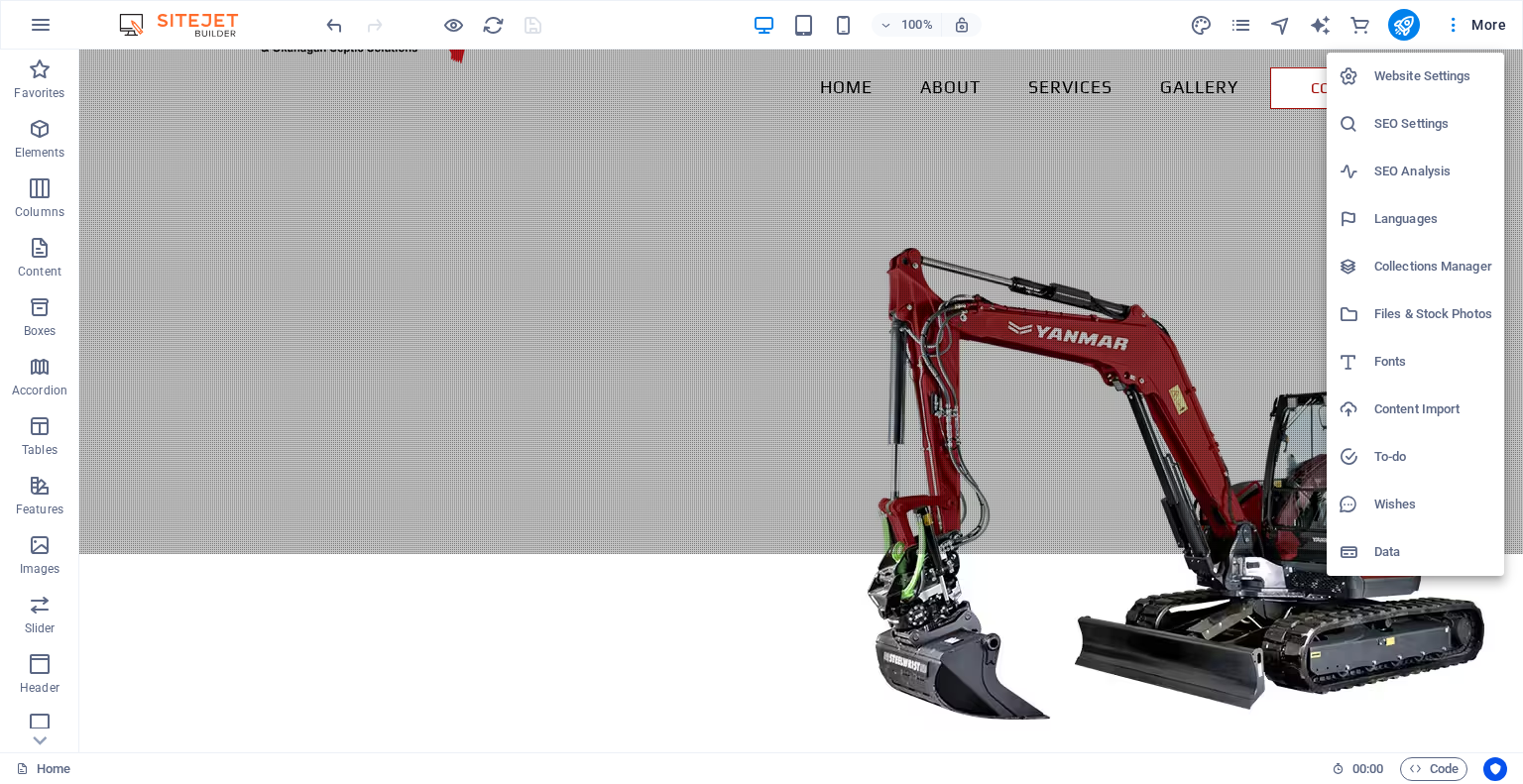 click on "SEO Analysis" at bounding box center [1433, 171] 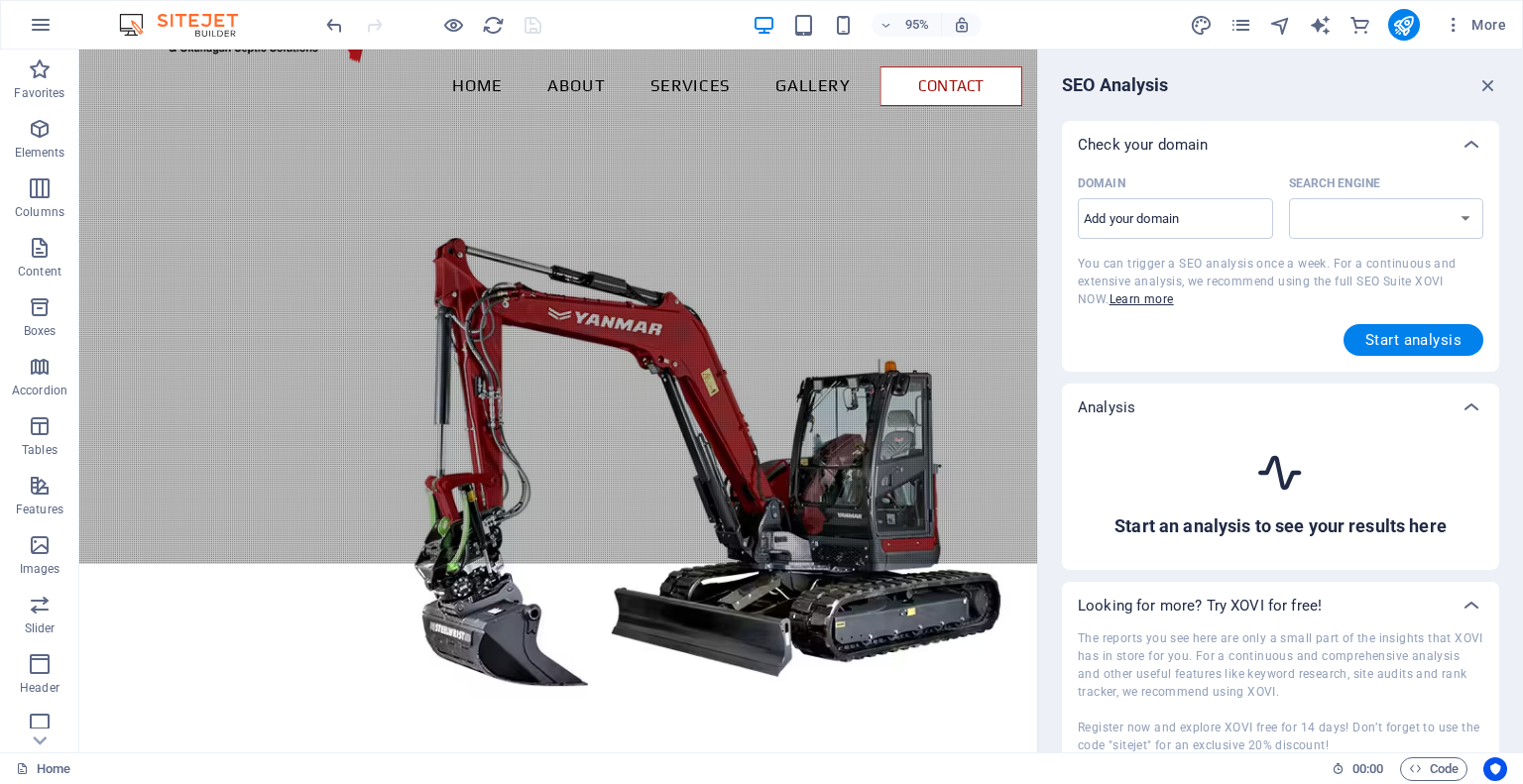 select on "google.com" 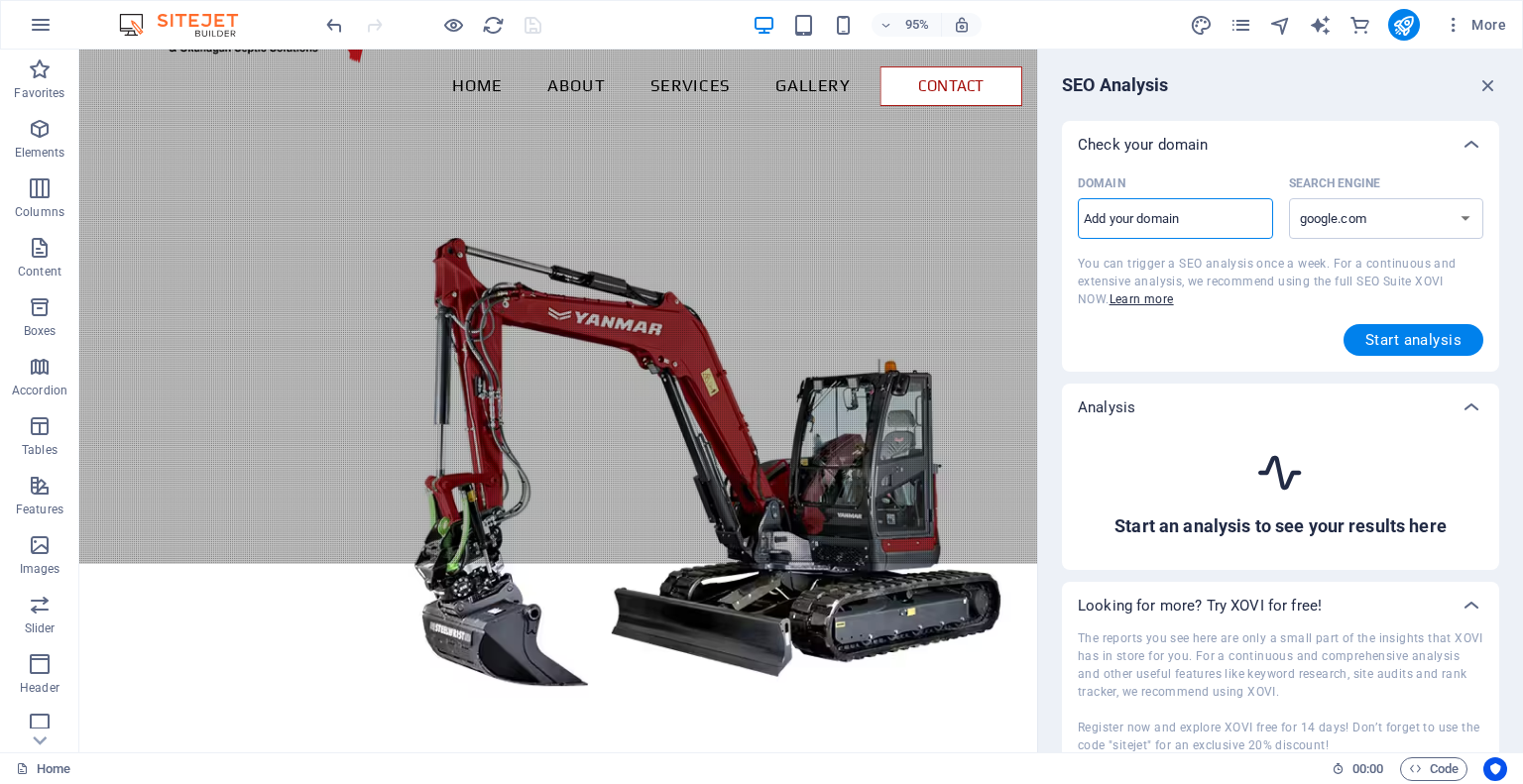 click on "Domain ​" at bounding box center [1175, 219] 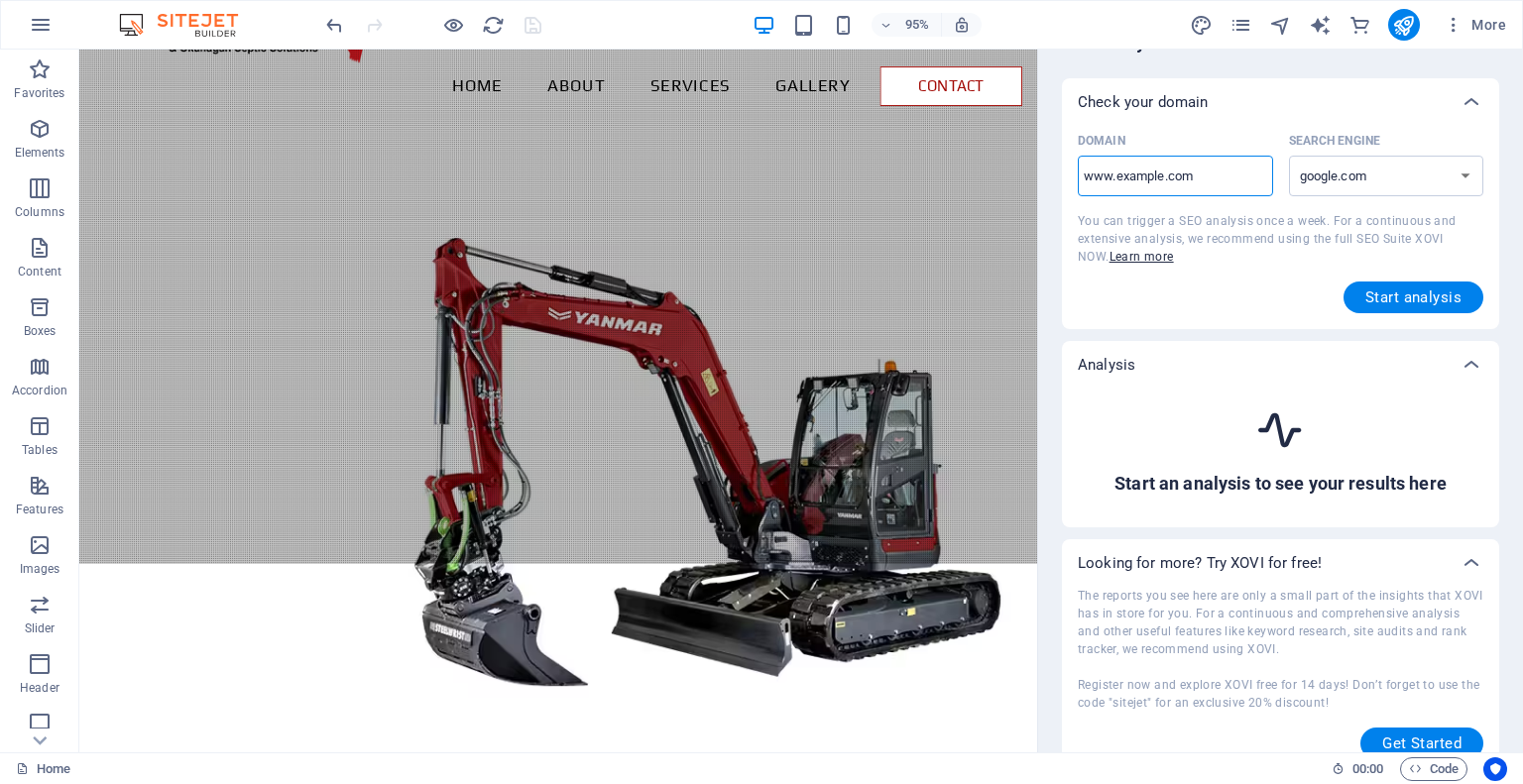 scroll, scrollTop: 64, scrollLeft: 0, axis: vertical 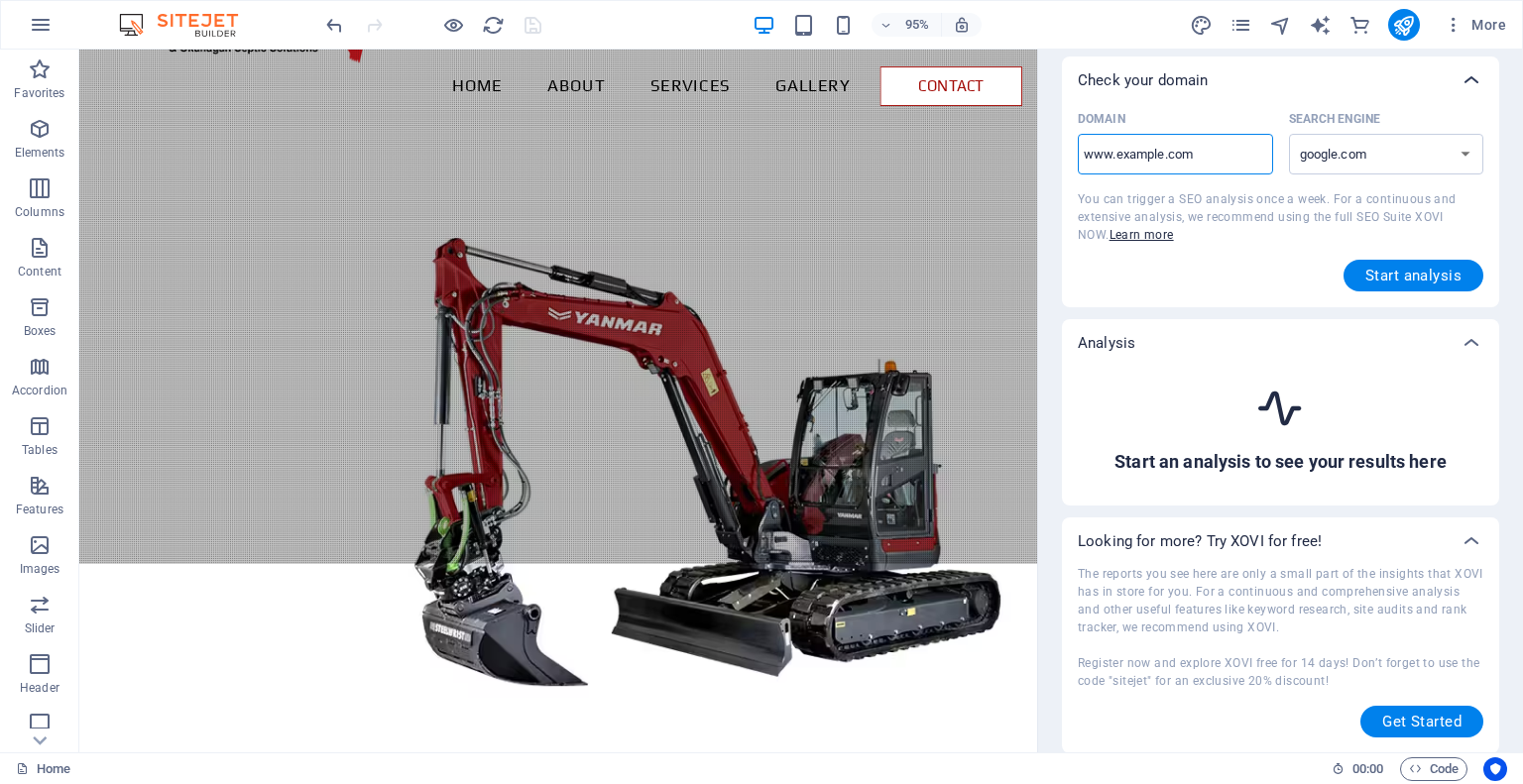 type on "www.example.com" 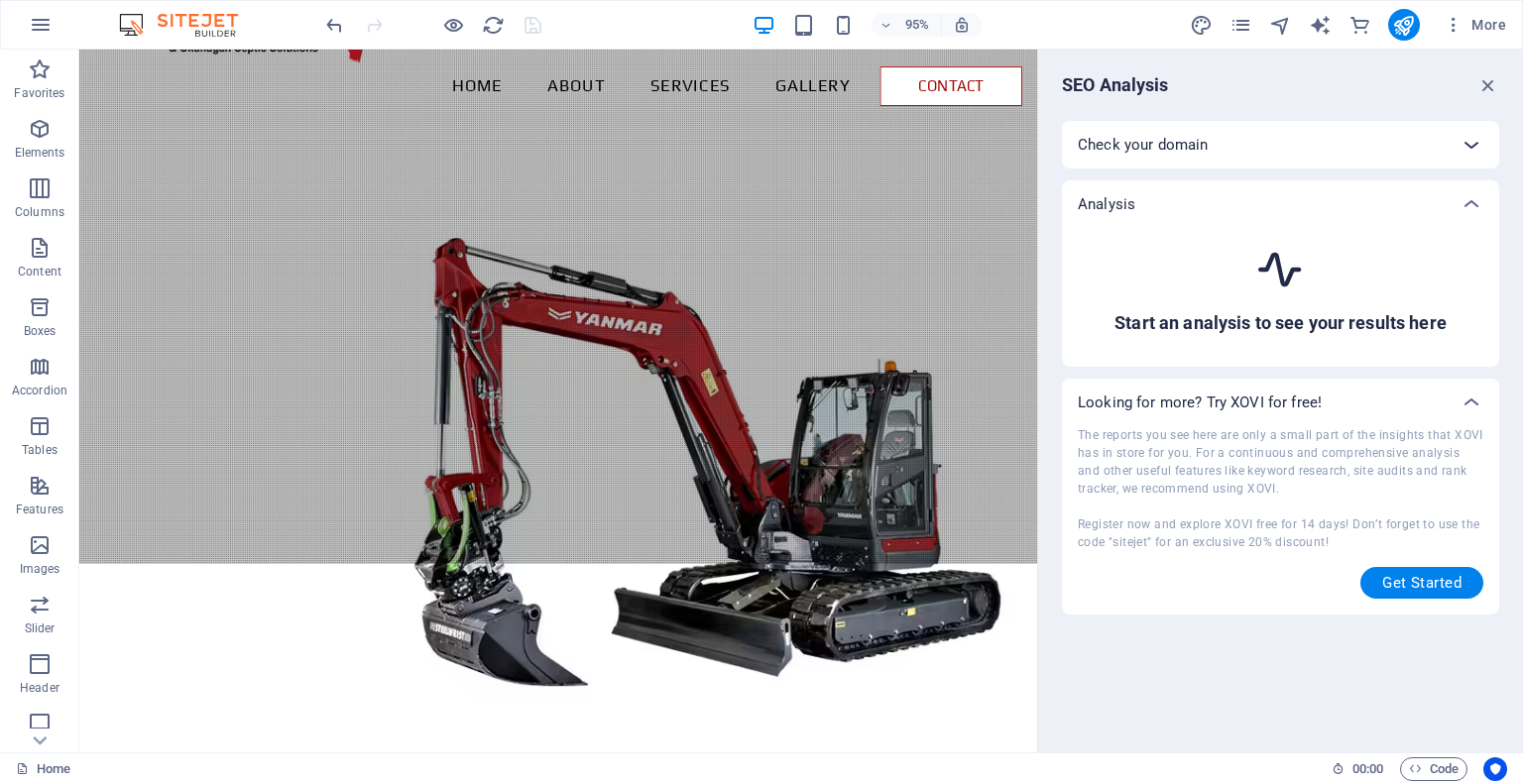 scroll, scrollTop: 0, scrollLeft: 0, axis: both 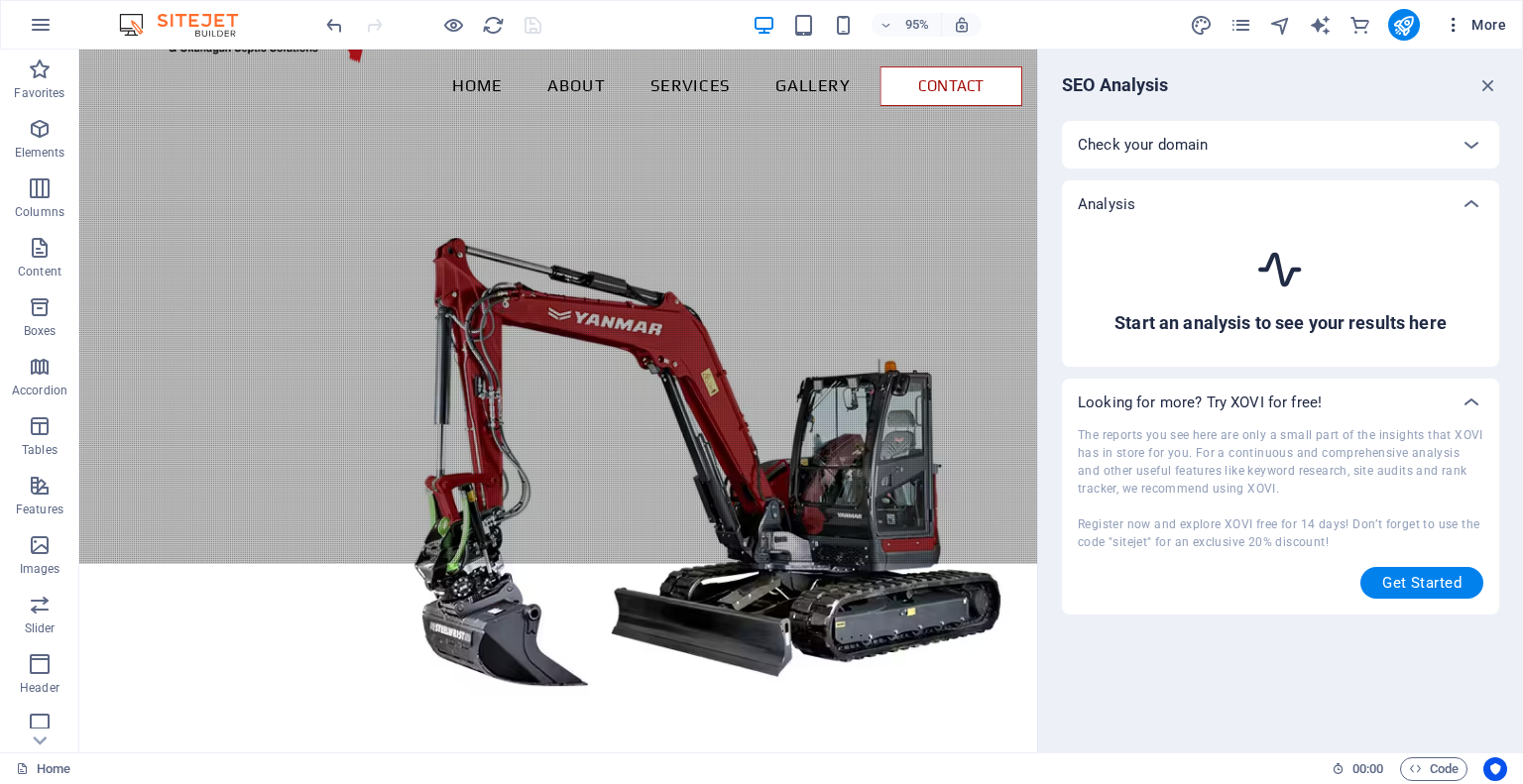 click at bounding box center [1454, 25] 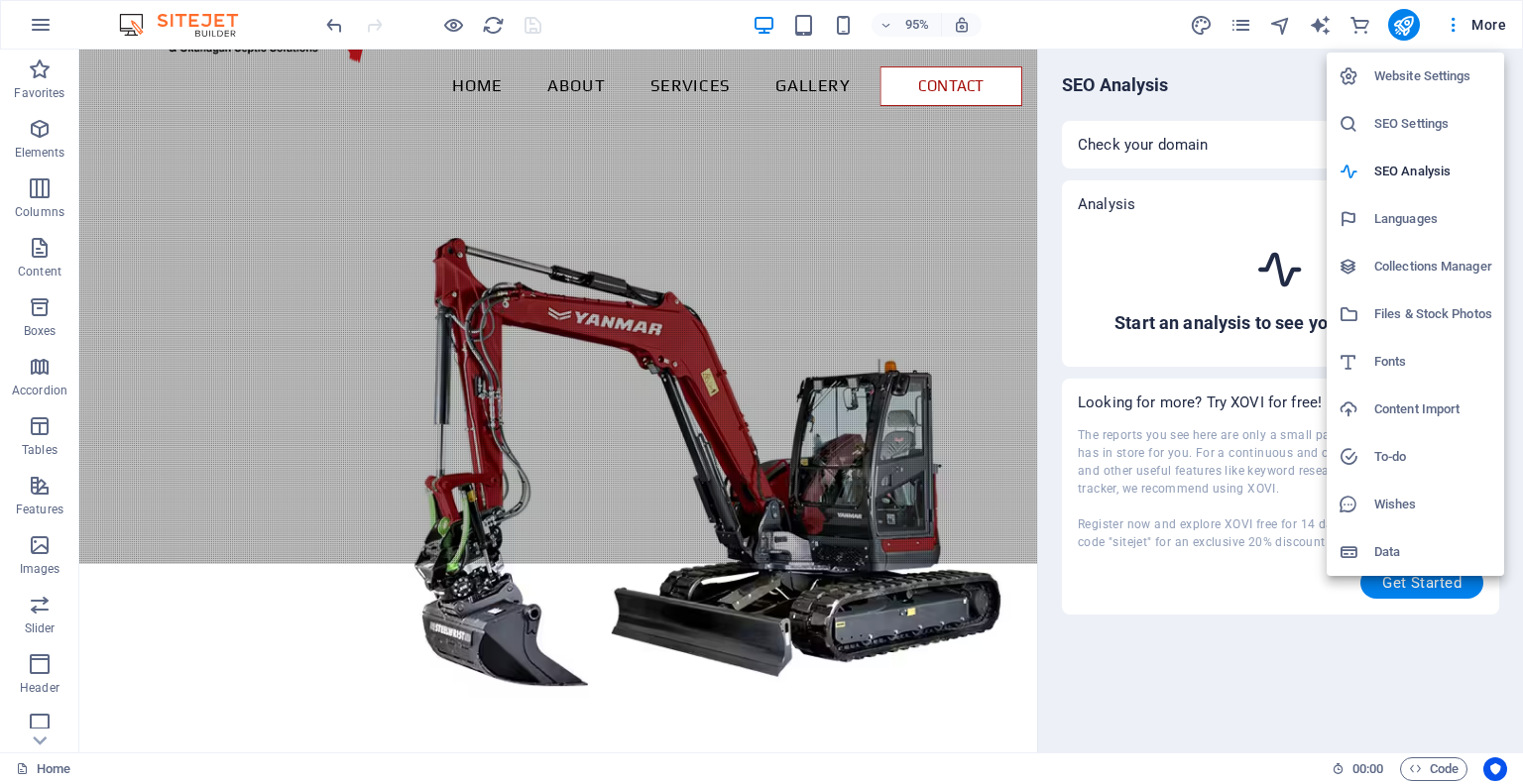 click at bounding box center [762, 392] 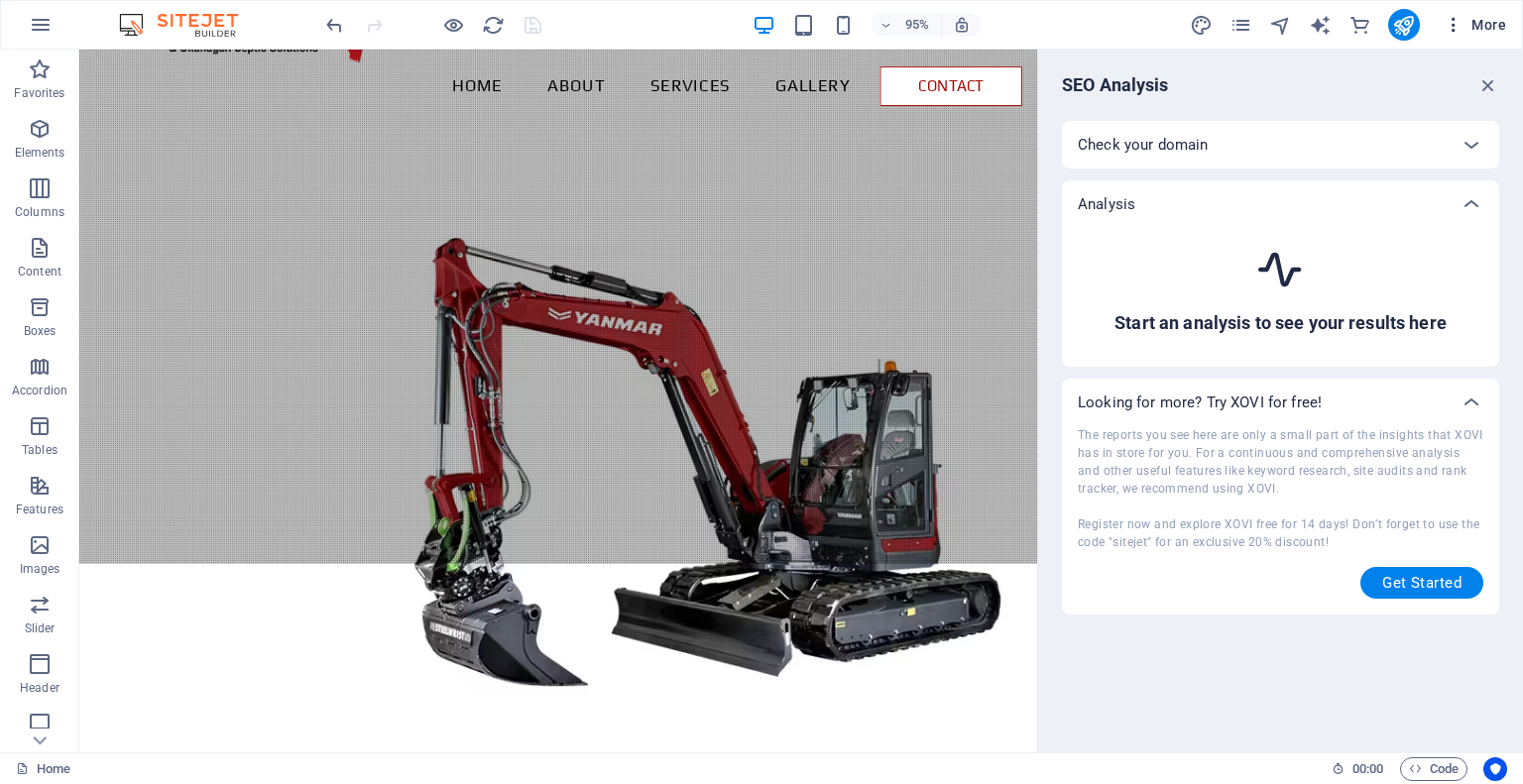 click on "More" at bounding box center (1474, 25) 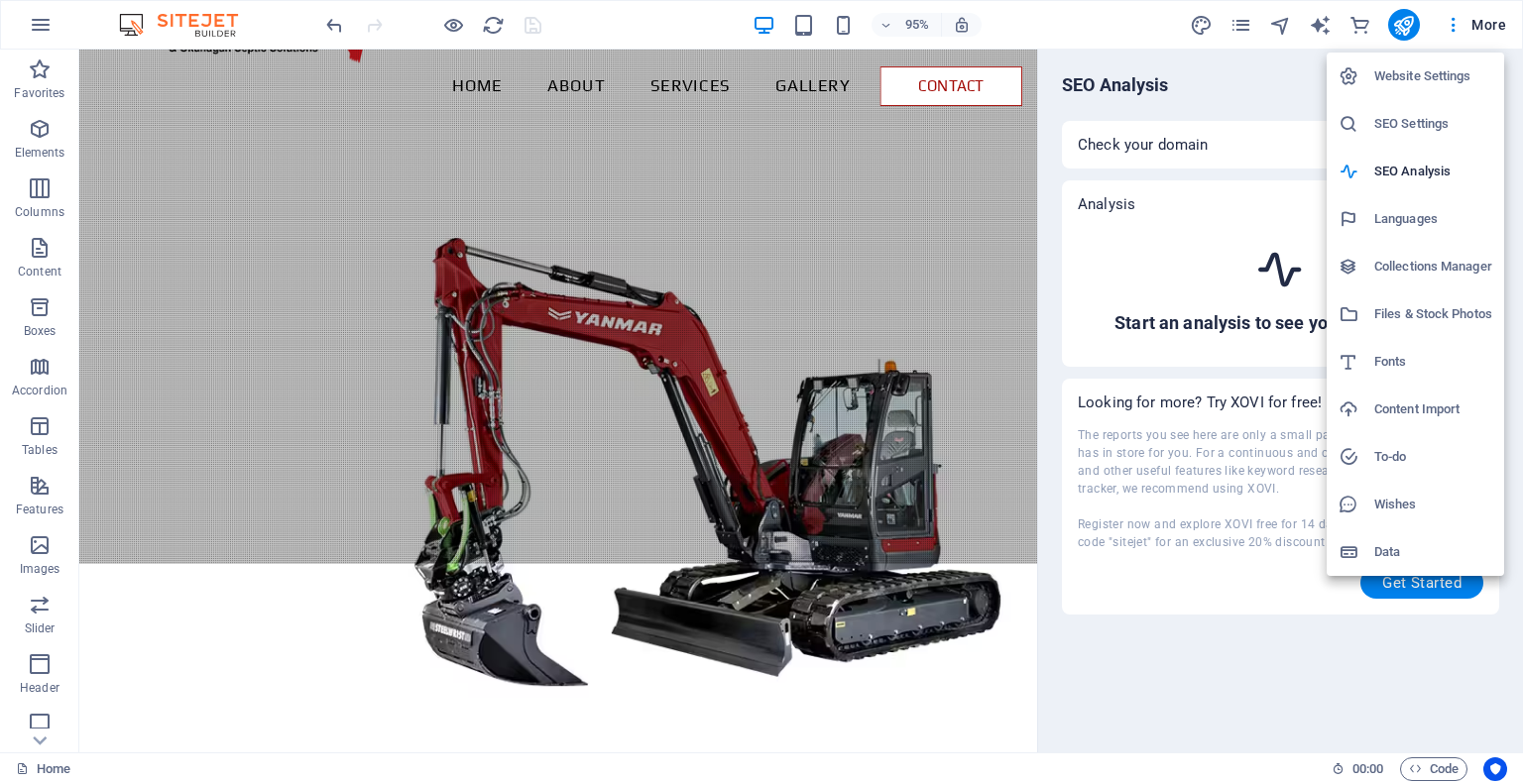 click at bounding box center [762, 392] 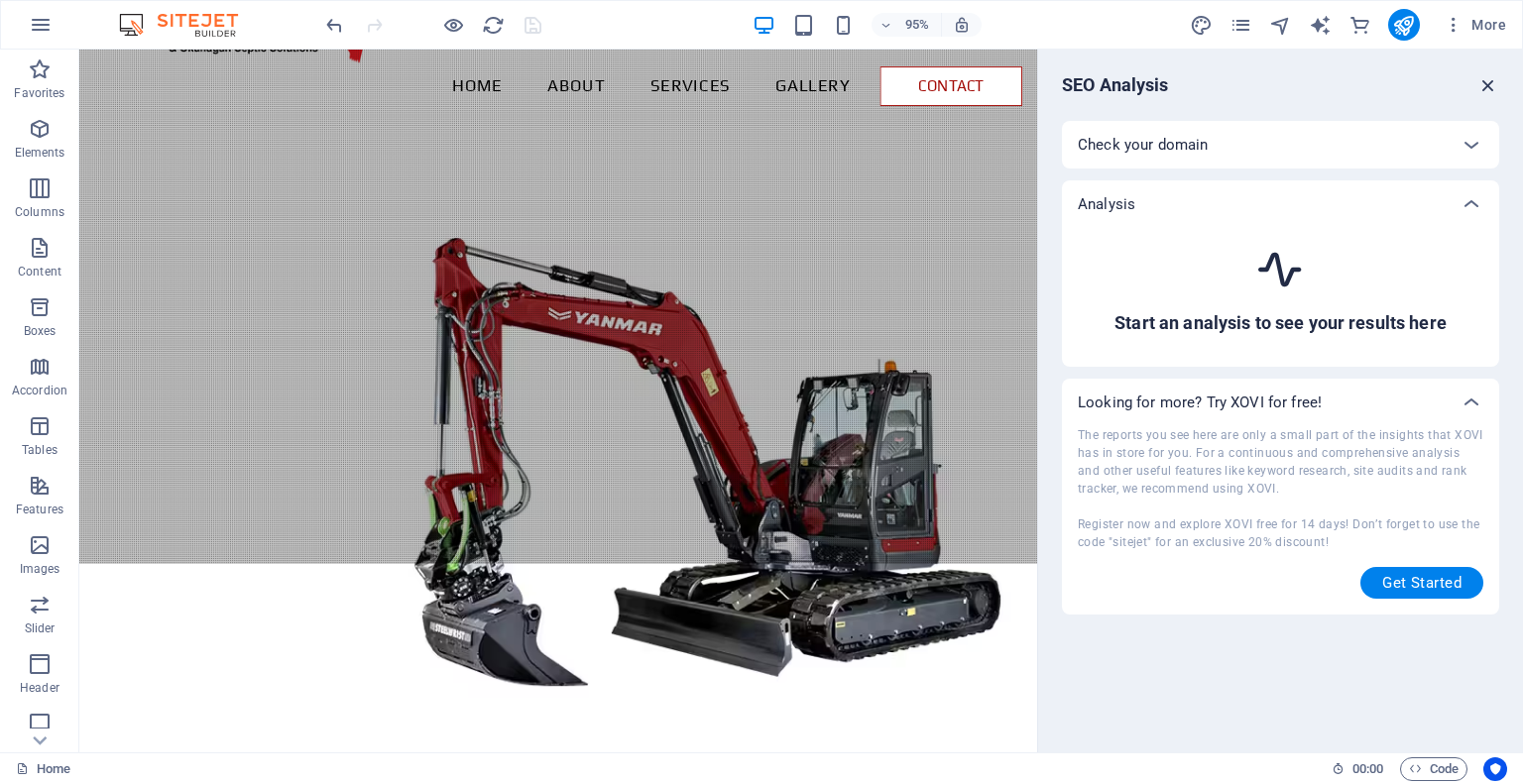 click at bounding box center (1488, 85) 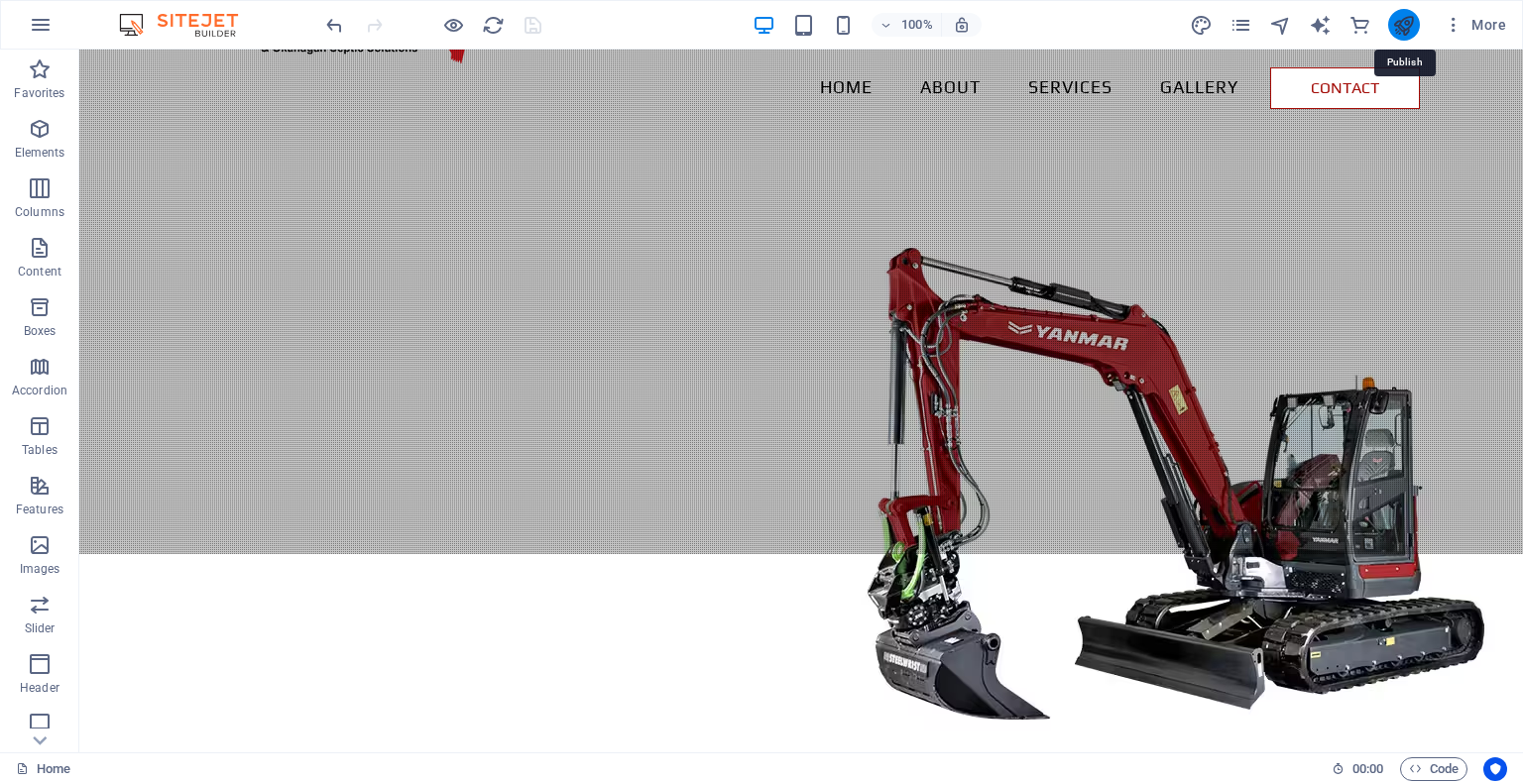 click at bounding box center (1403, 25) 